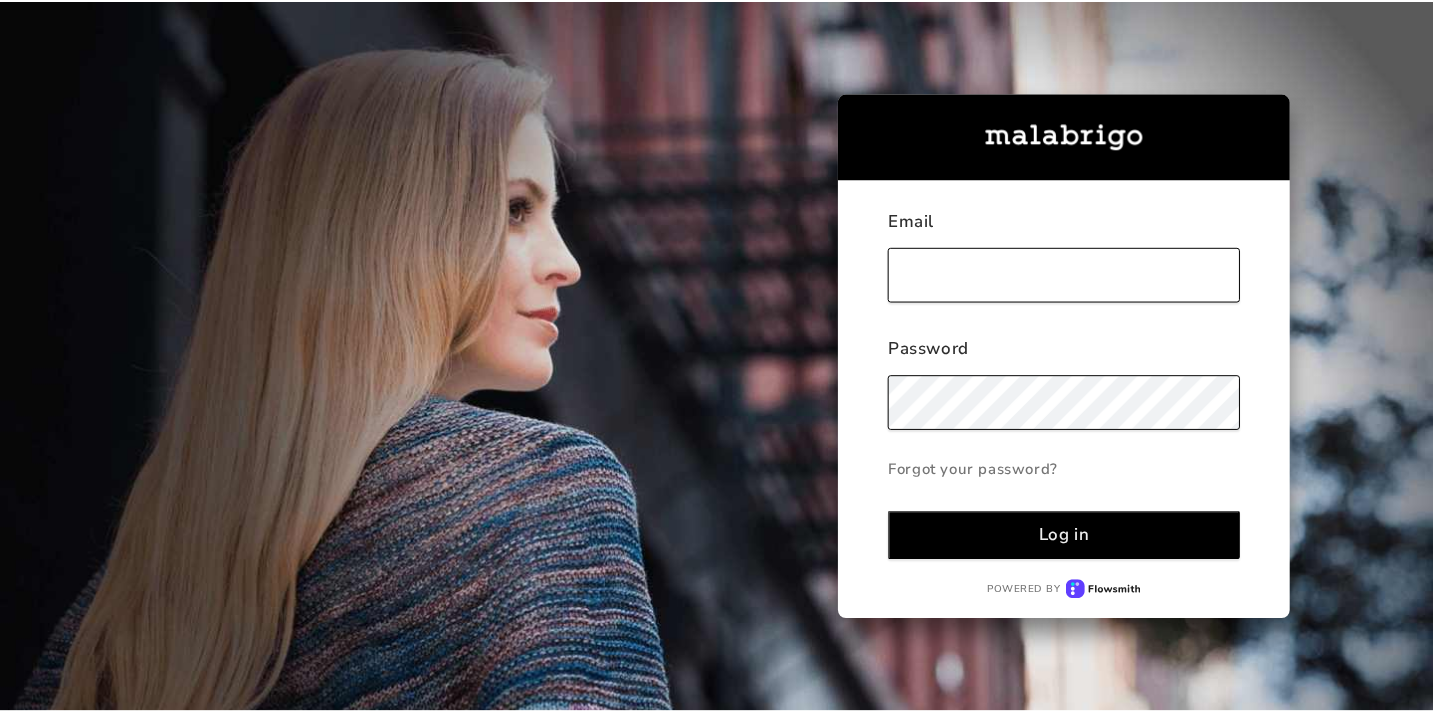 scroll, scrollTop: 0, scrollLeft: 0, axis: both 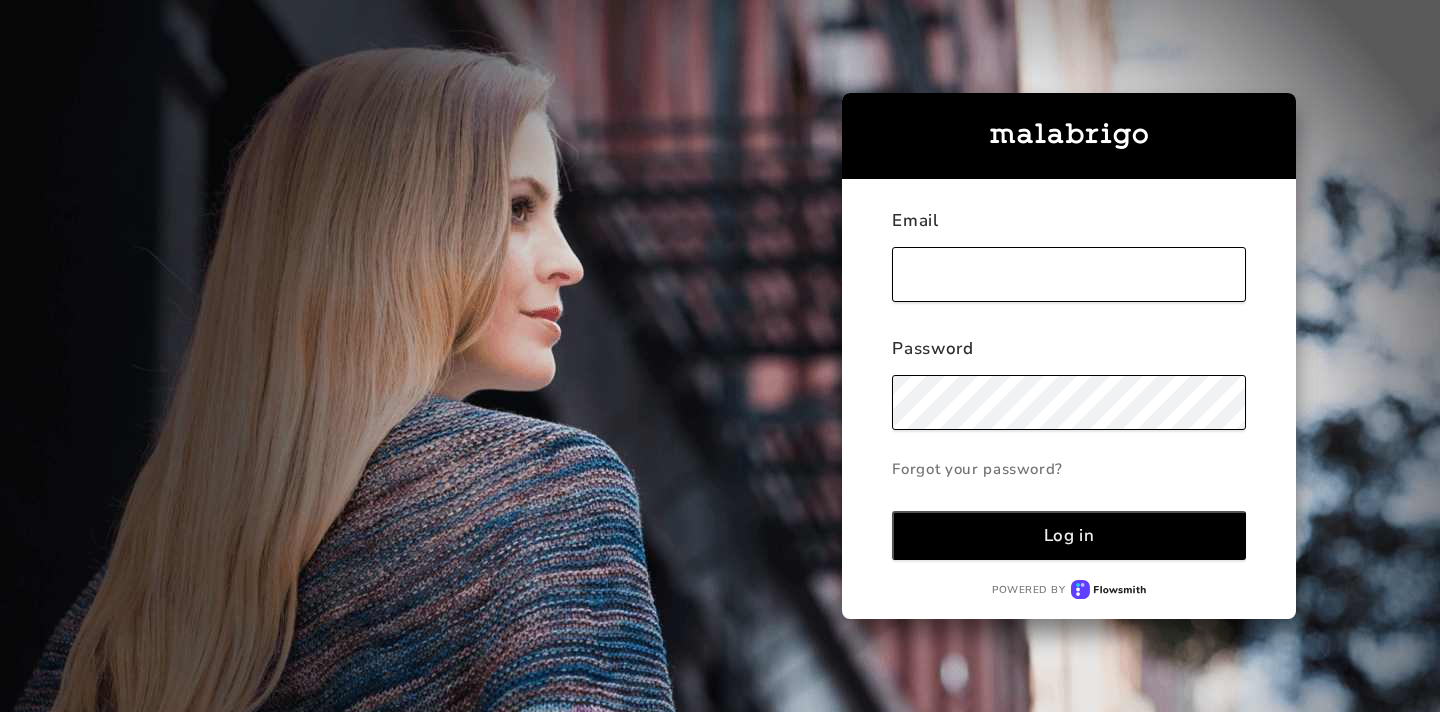 type on "[NAME]@[DOMAIN]" 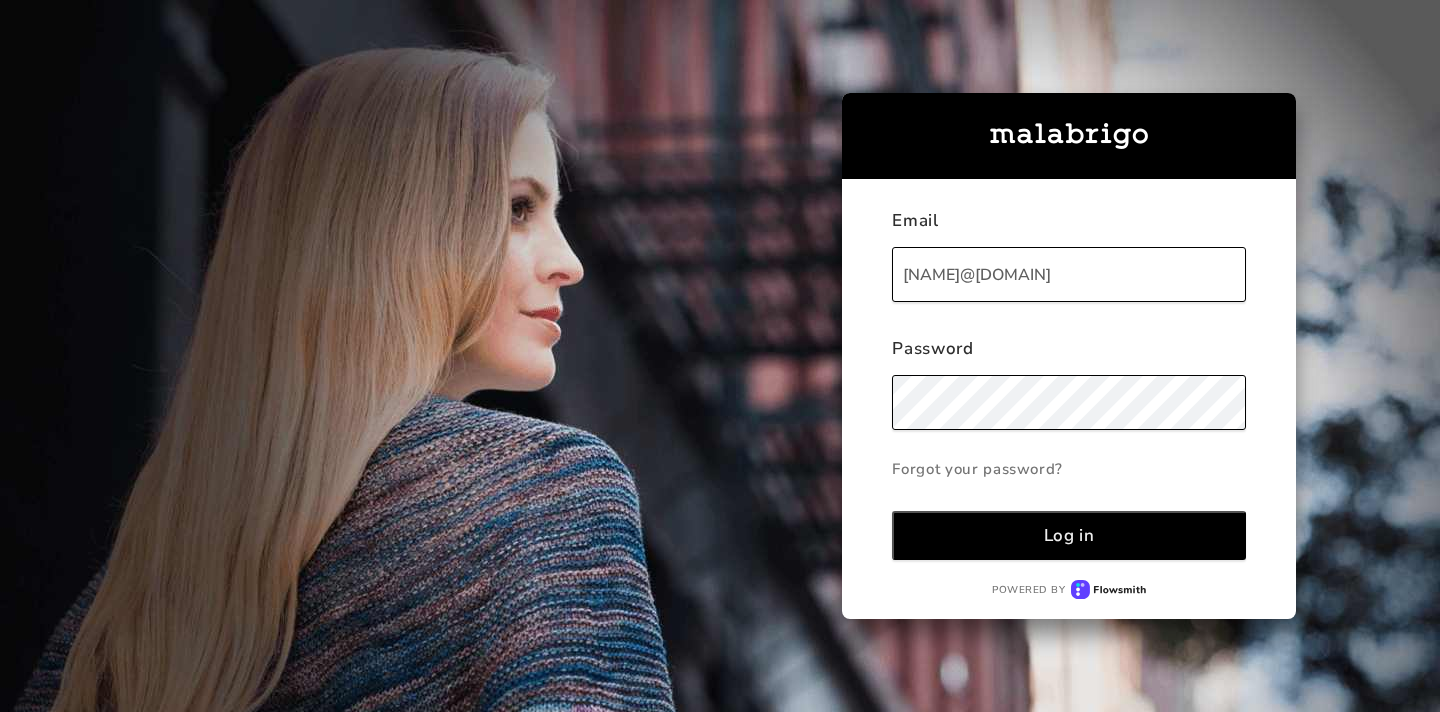 click on "Log in" at bounding box center (1069, 535) 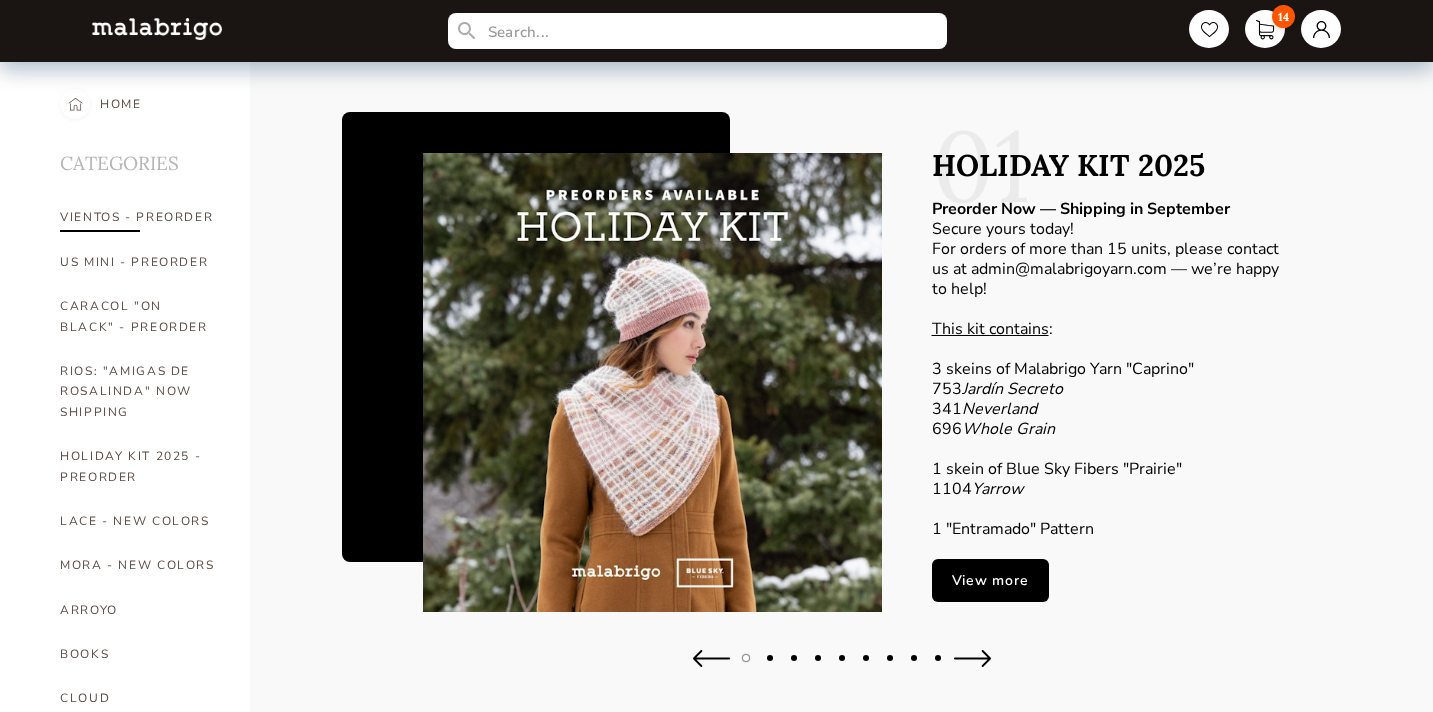 click on "VIENTOS - PREORDER" at bounding box center [140, 217] 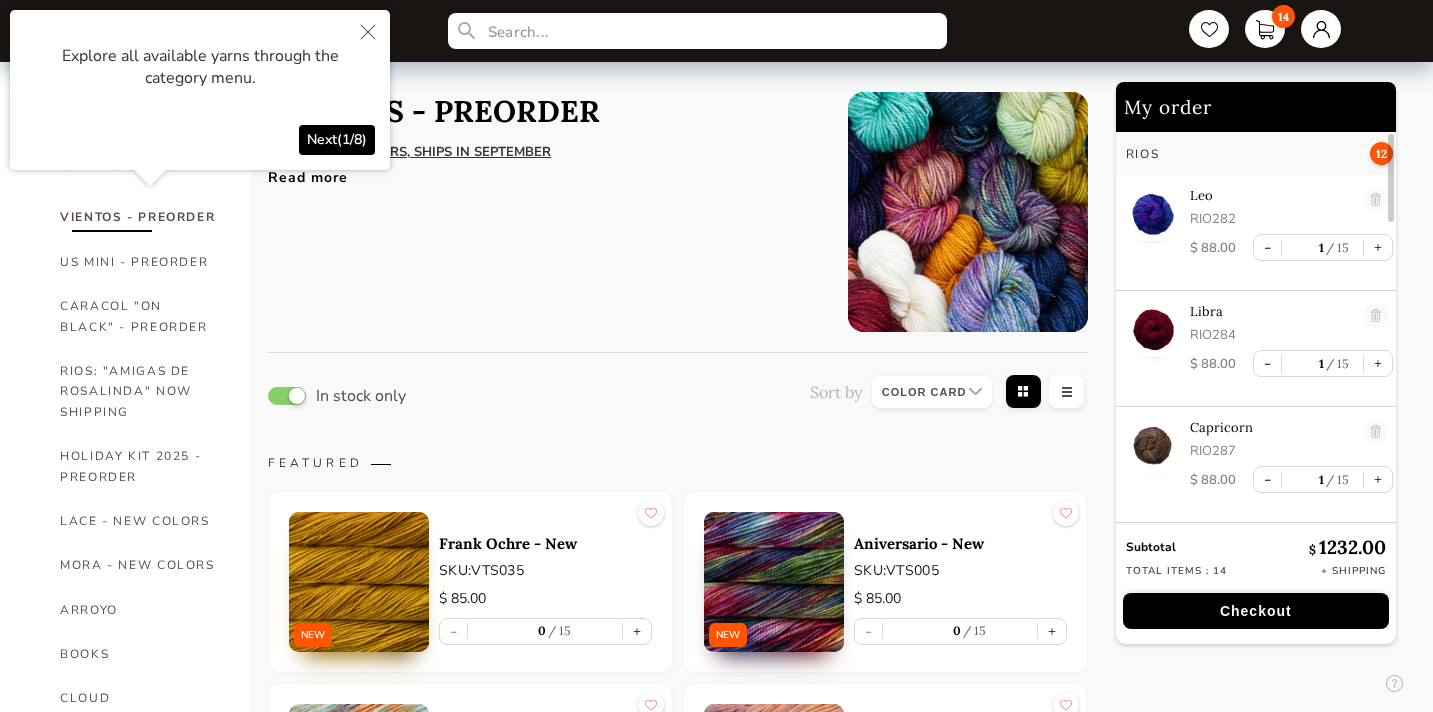 click 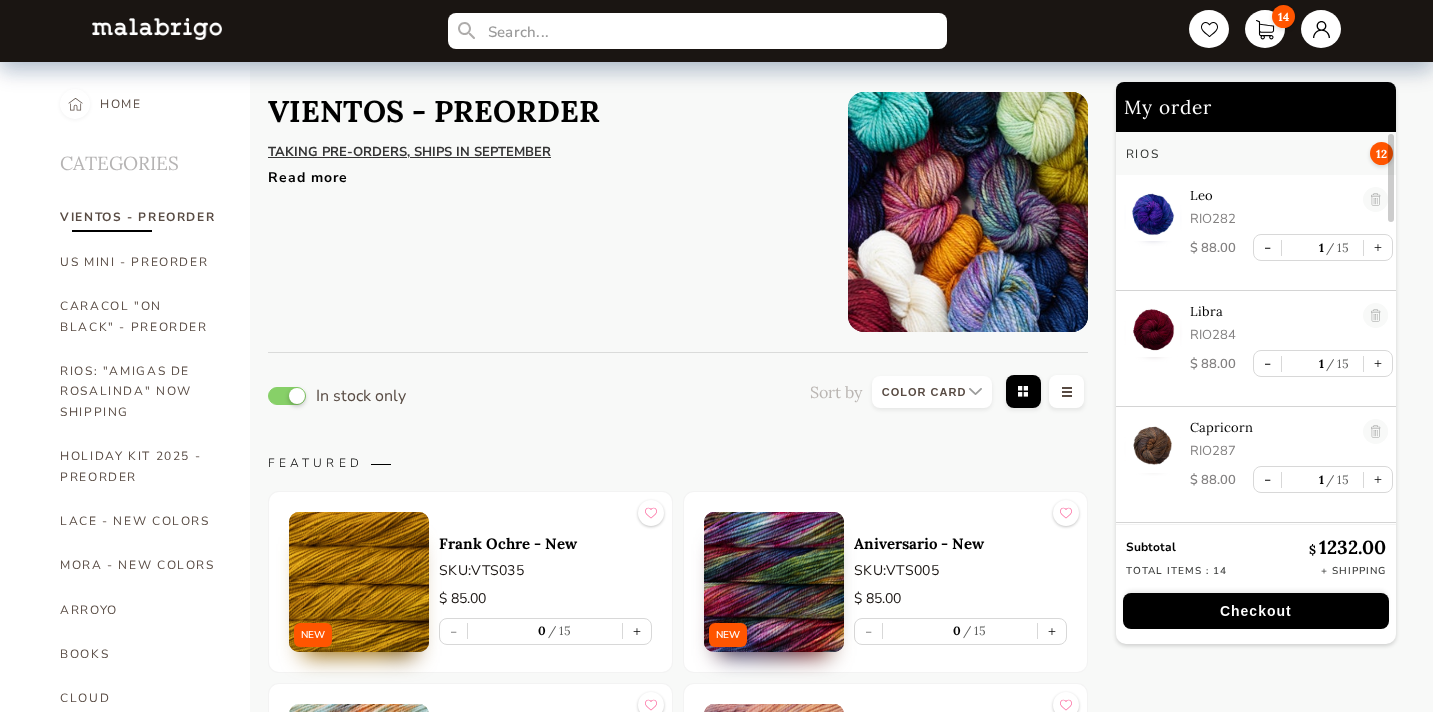 scroll, scrollTop: 0, scrollLeft: 0, axis: both 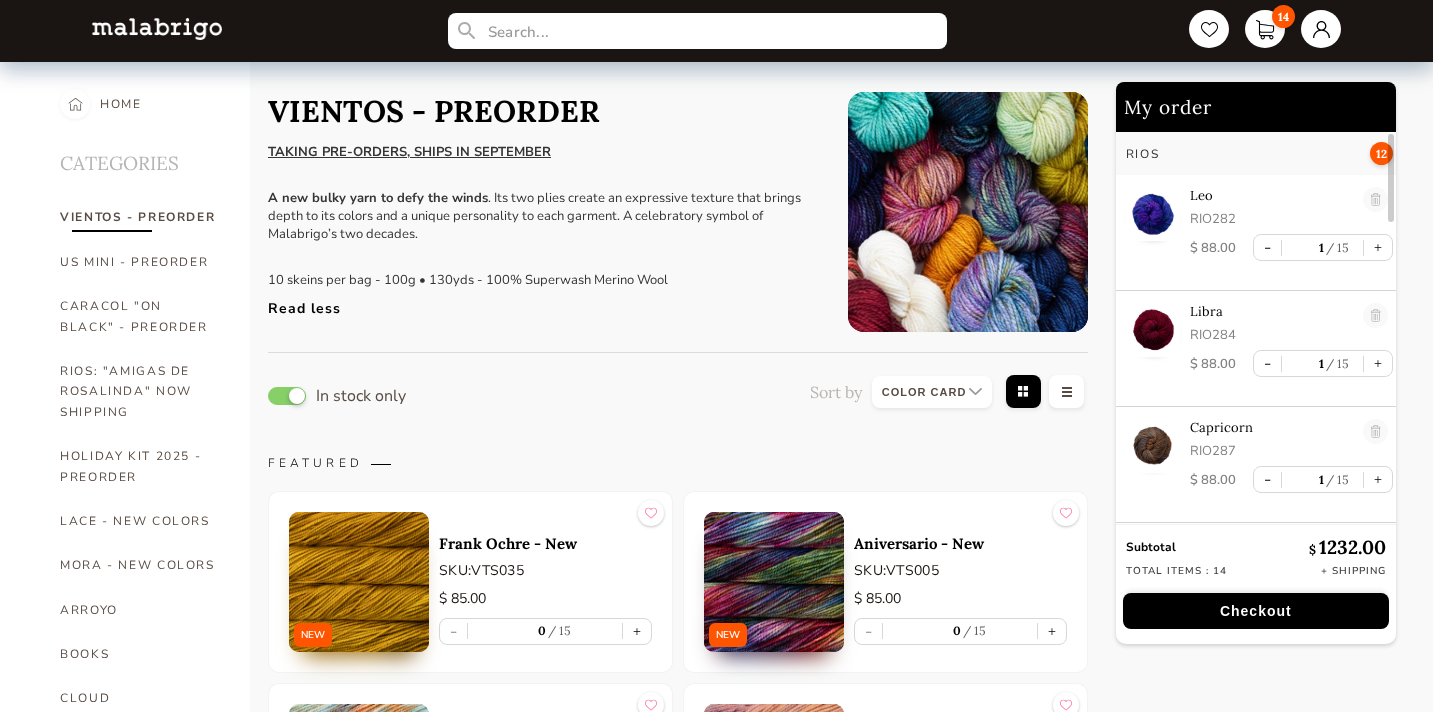 click at bounding box center [774, 582] 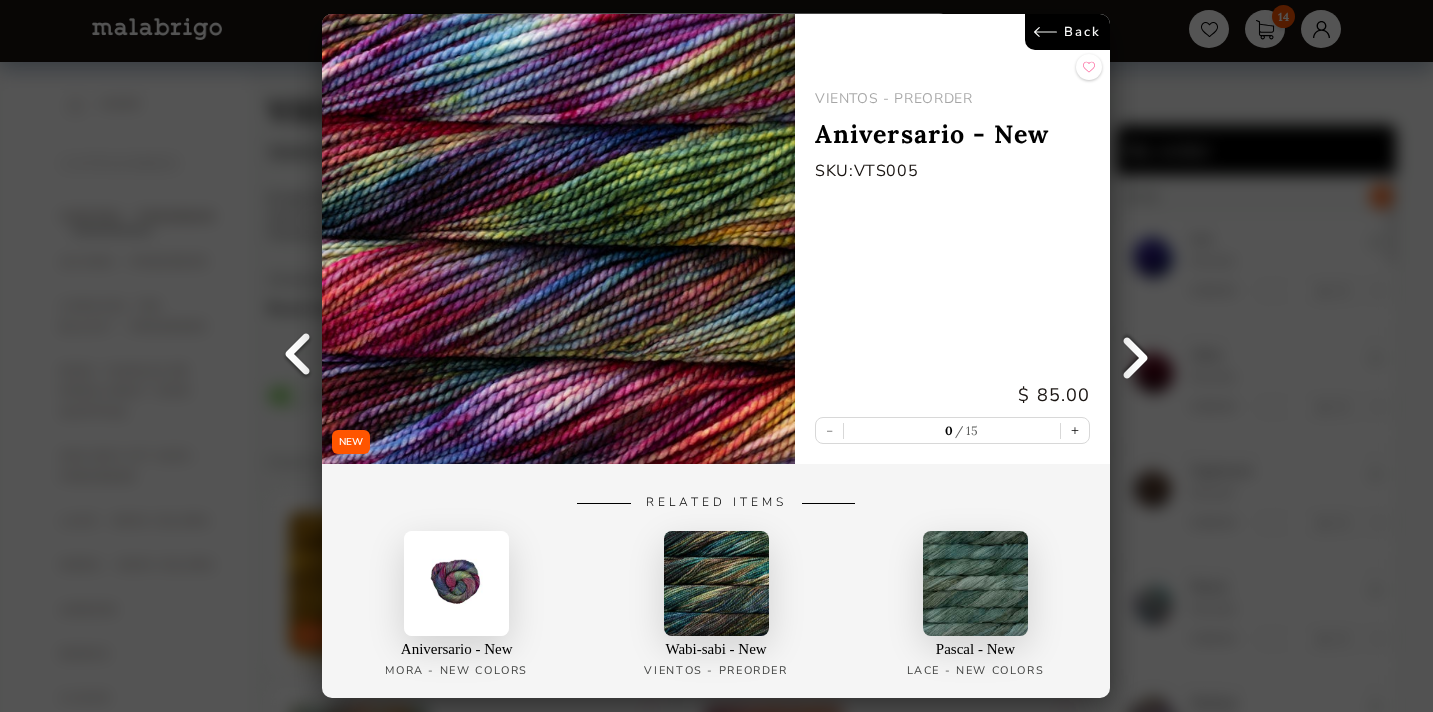 click on "Back" at bounding box center (1068, 32) 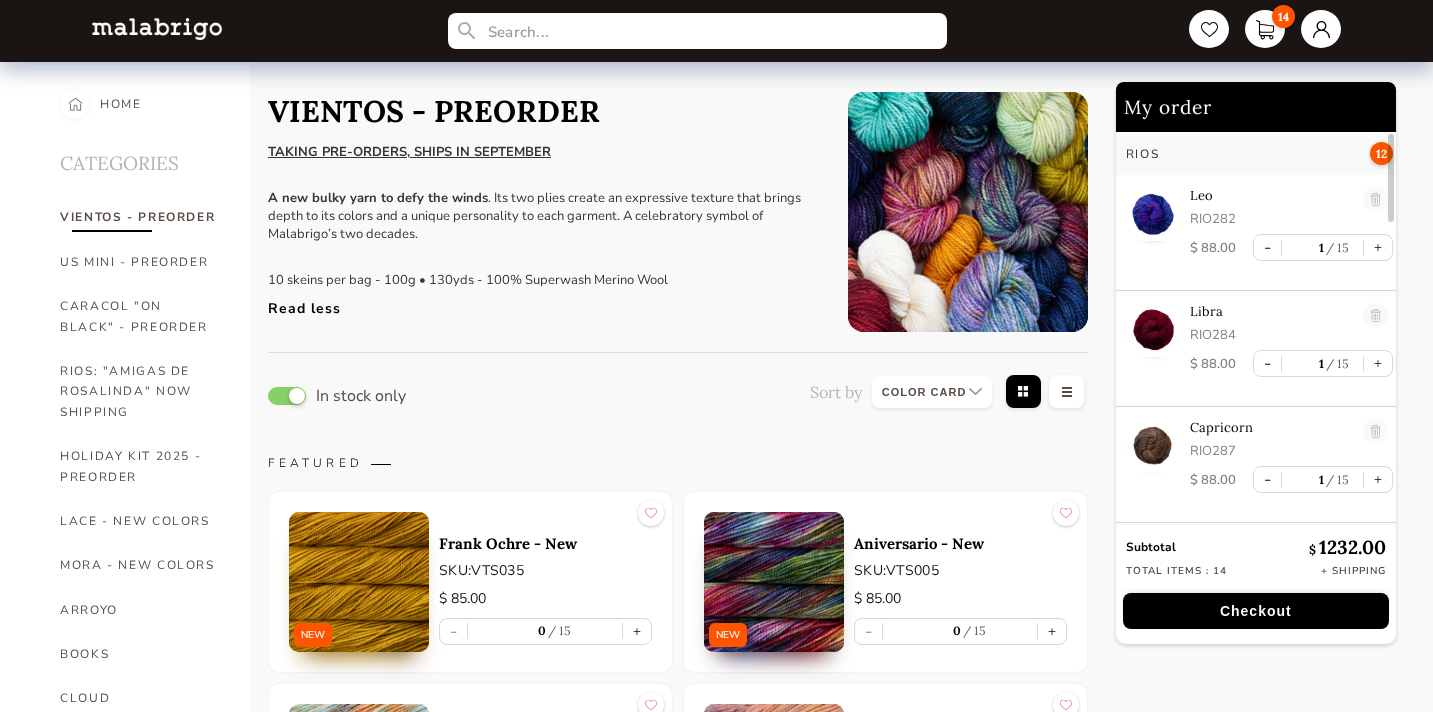 scroll, scrollTop: 0, scrollLeft: 0, axis: both 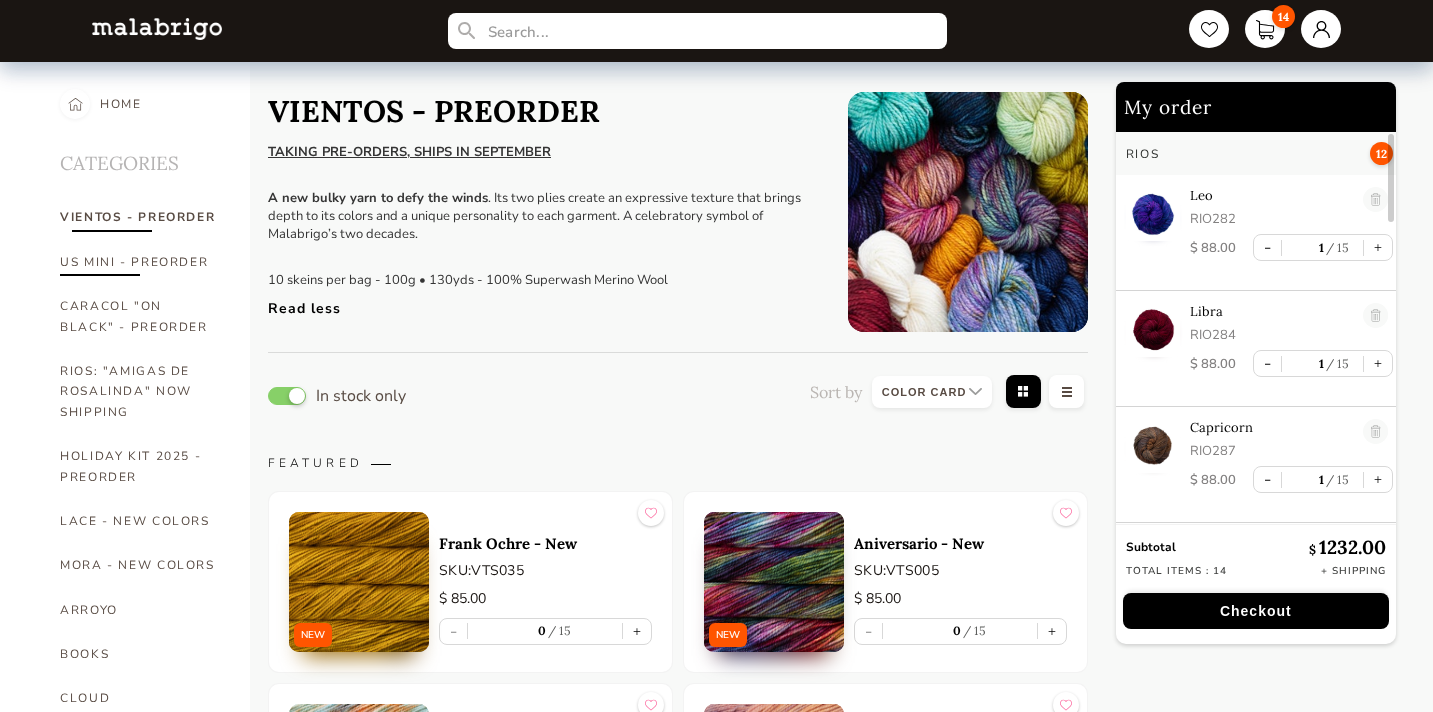 click on "US MINI - PREORDER" at bounding box center (140, 262) 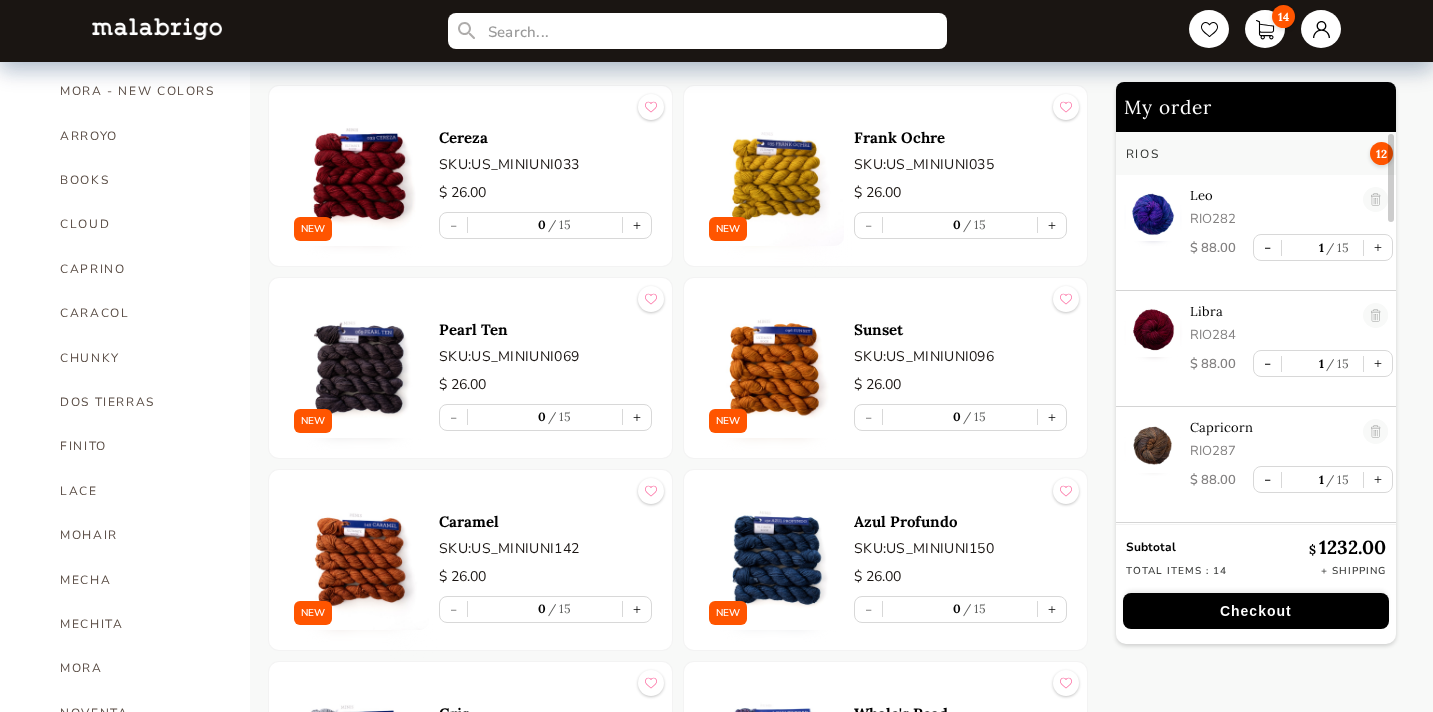scroll, scrollTop: 475, scrollLeft: 0, axis: vertical 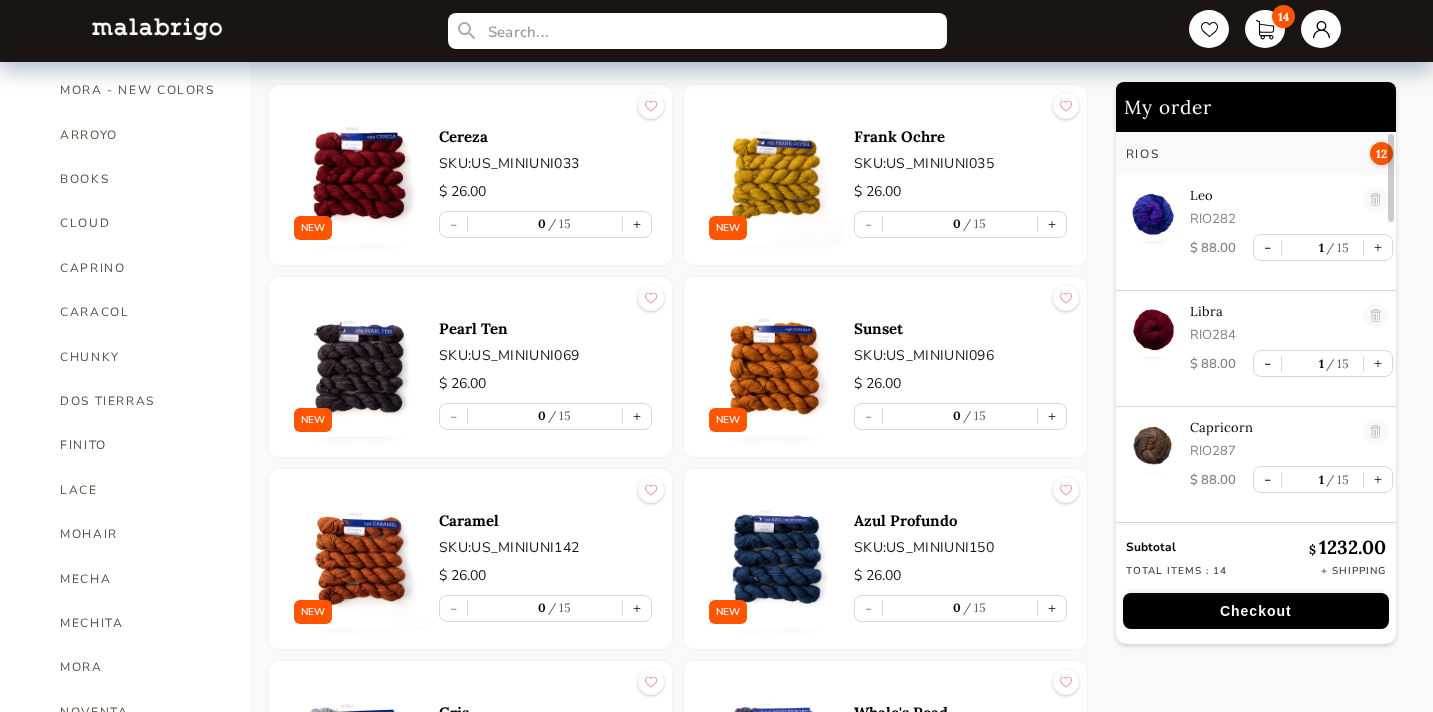 click at bounding box center (359, 175) 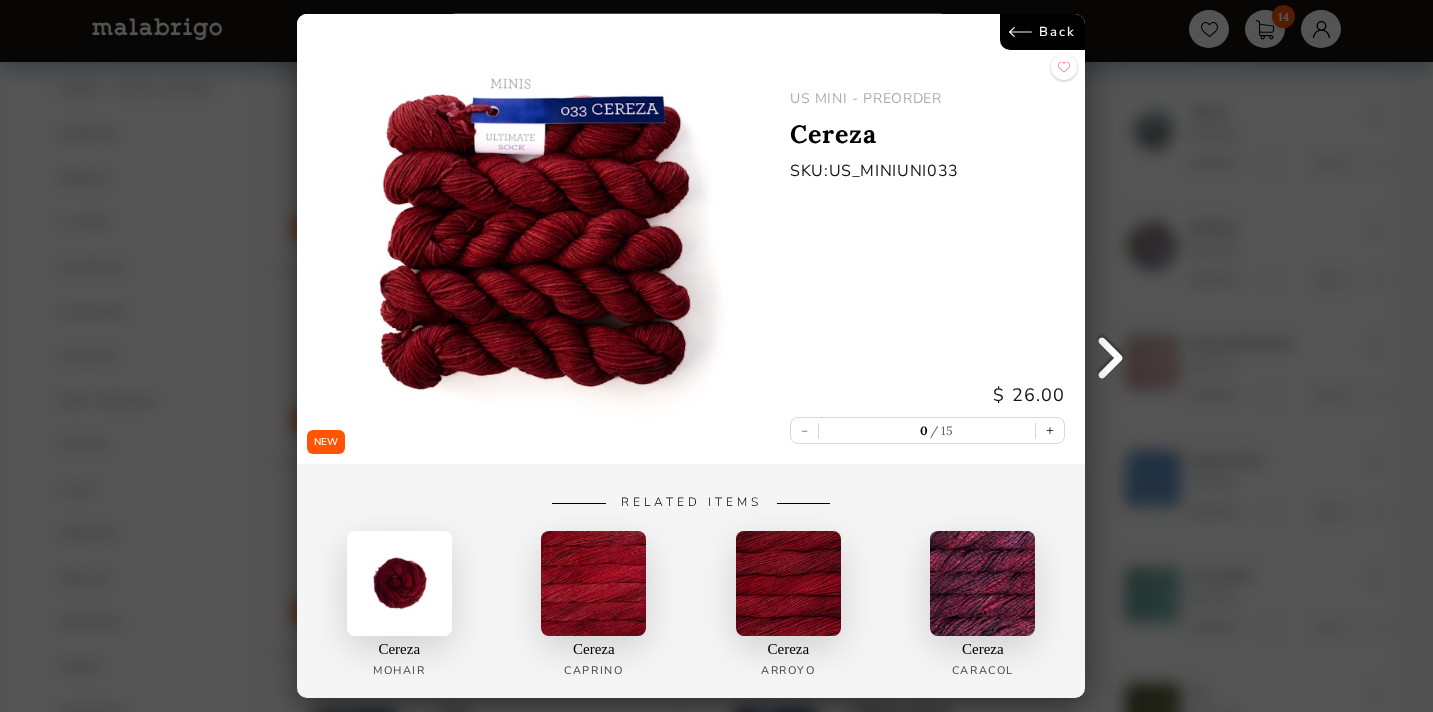 click on "Back" at bounding box center [1043, 32] 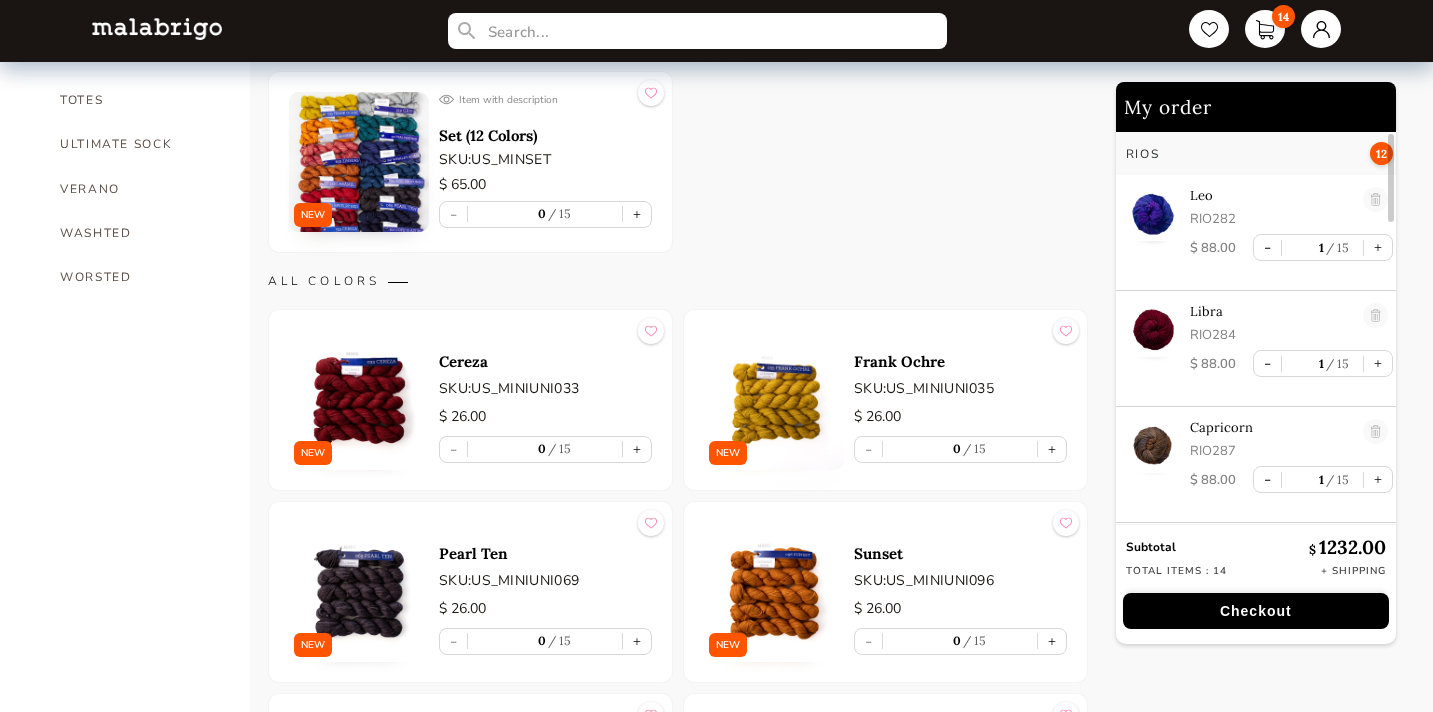 scroll, scrollTop: 1641, scrollLeft: 0, axis: vertical 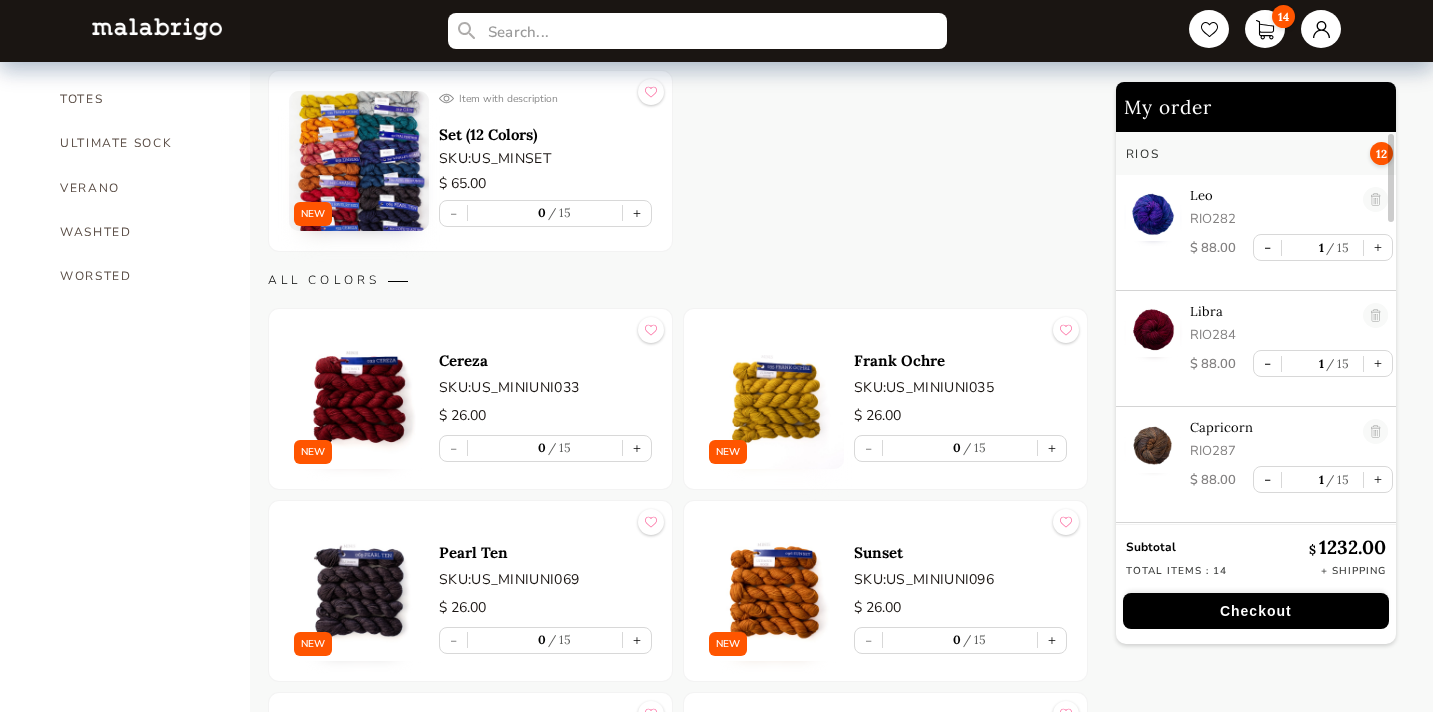 click at bounding box center (359, 161) 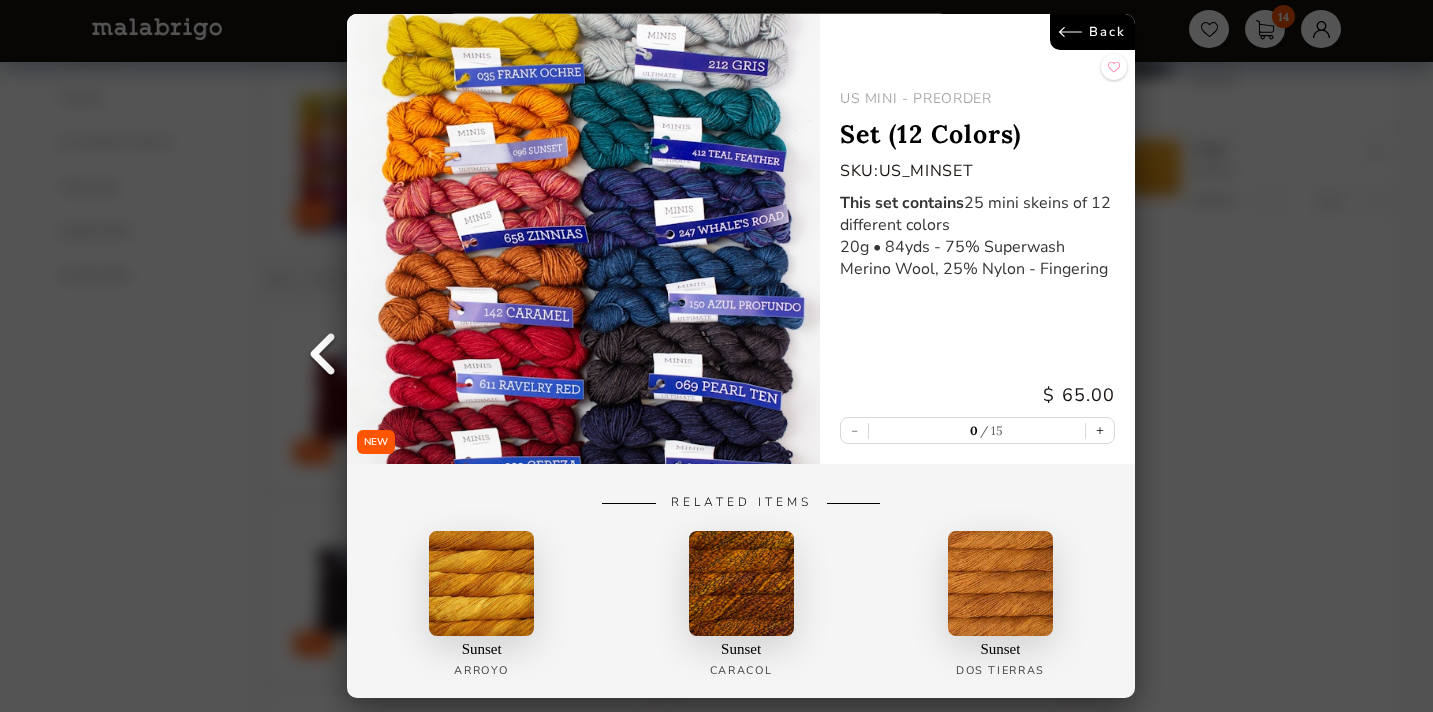 click on "Back" at bounding box center [1093, 32] 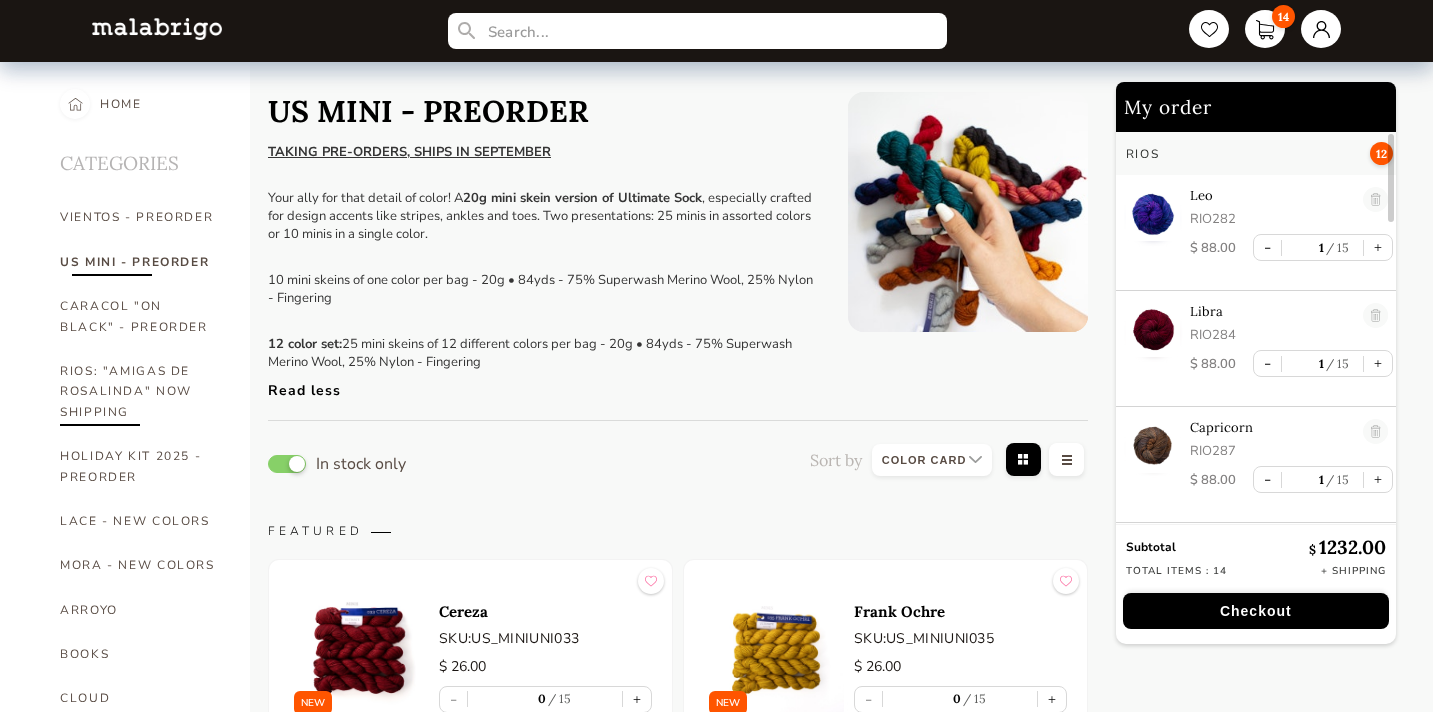 scroll, scrollTop: 0, scrollLeft: 0, axis: both 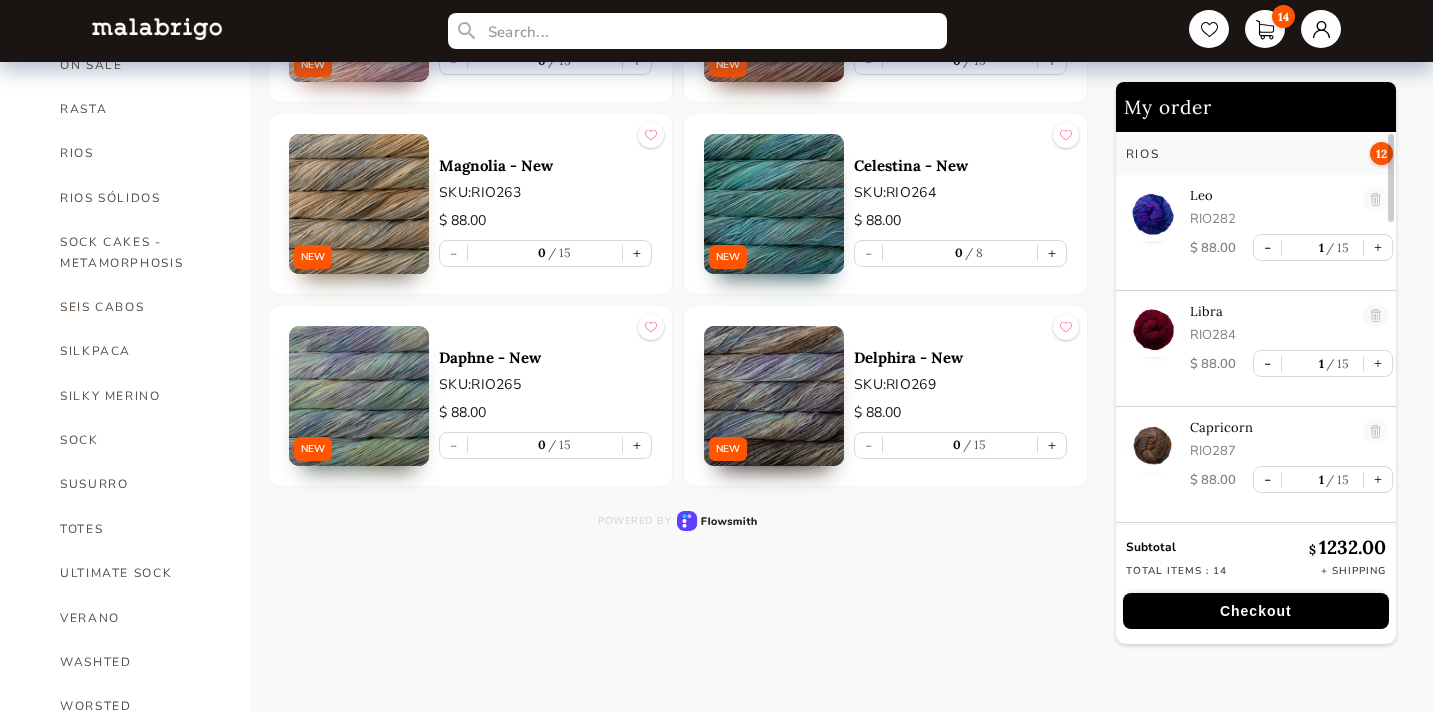 click at bounding box center [359, 396] 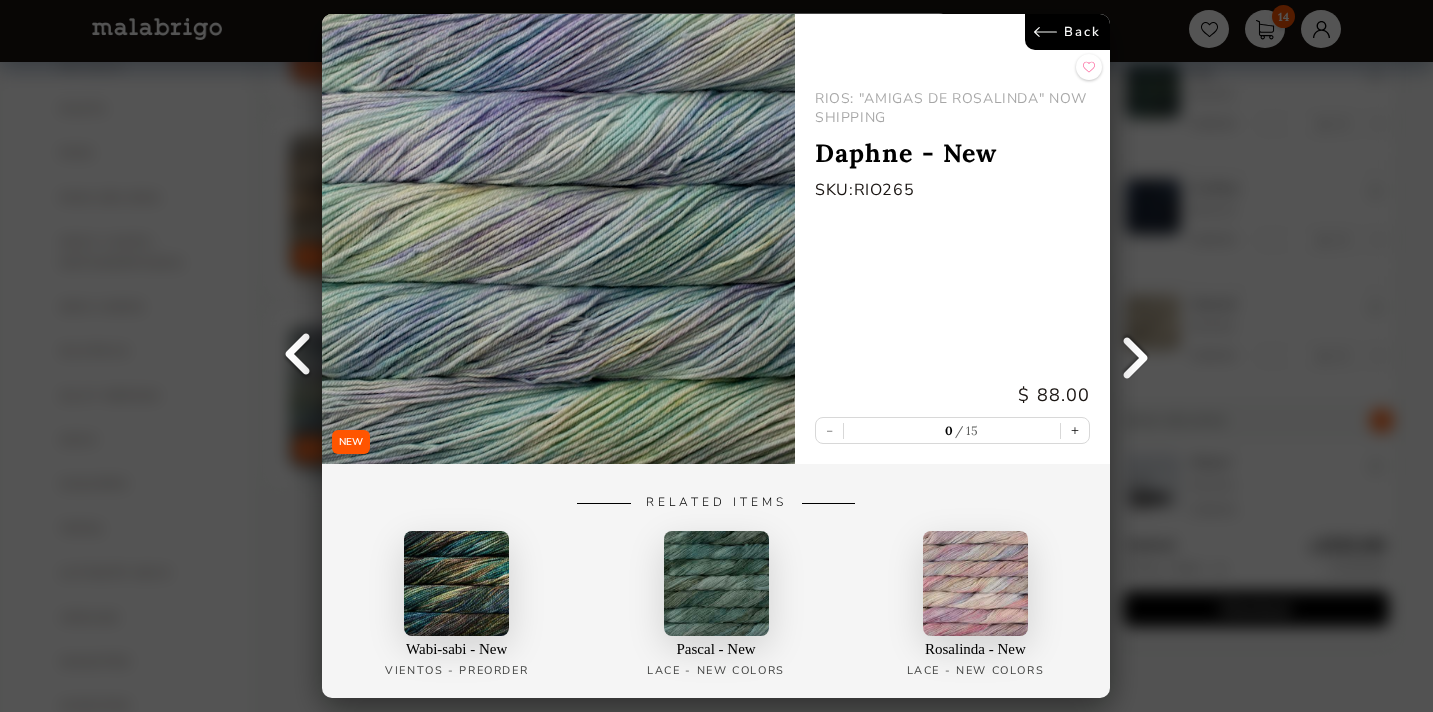 click on "Back" at bounding box center [1068, 32] 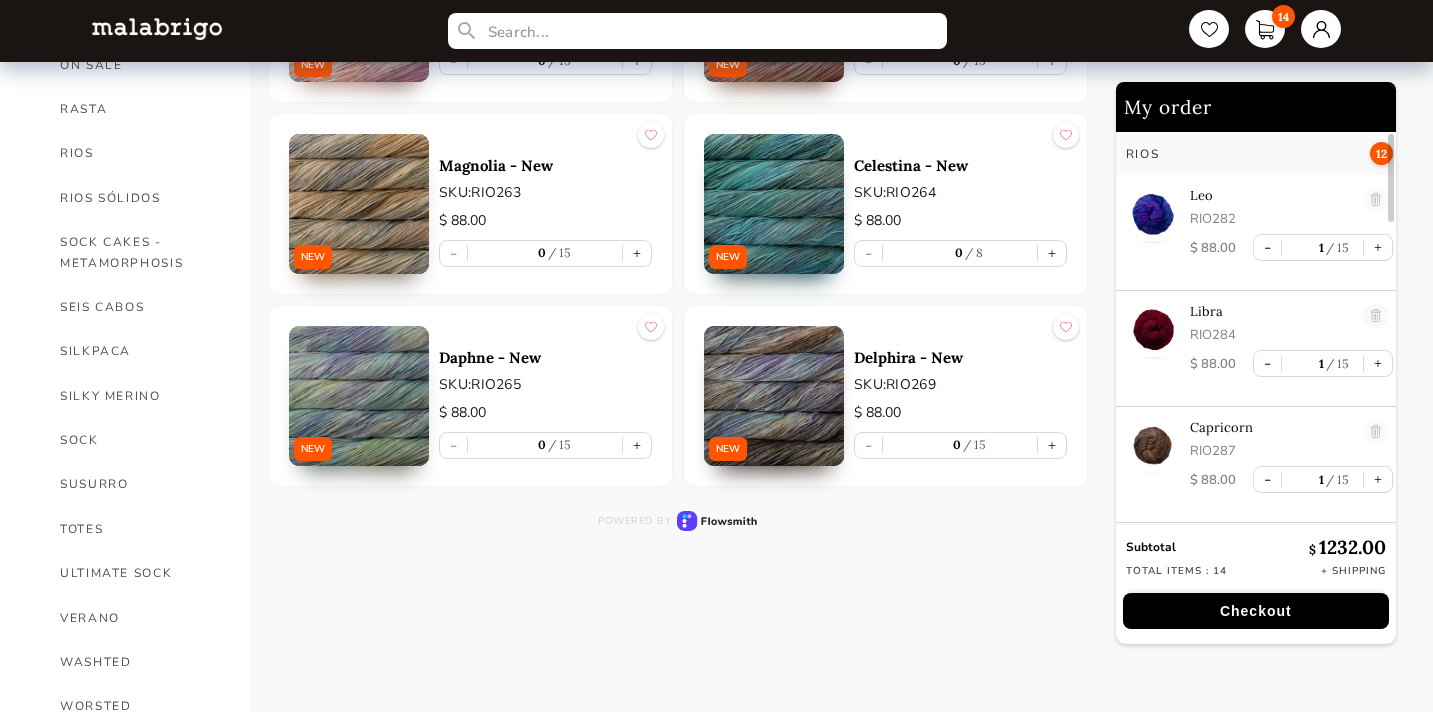 click at bounding box center (774, 396) 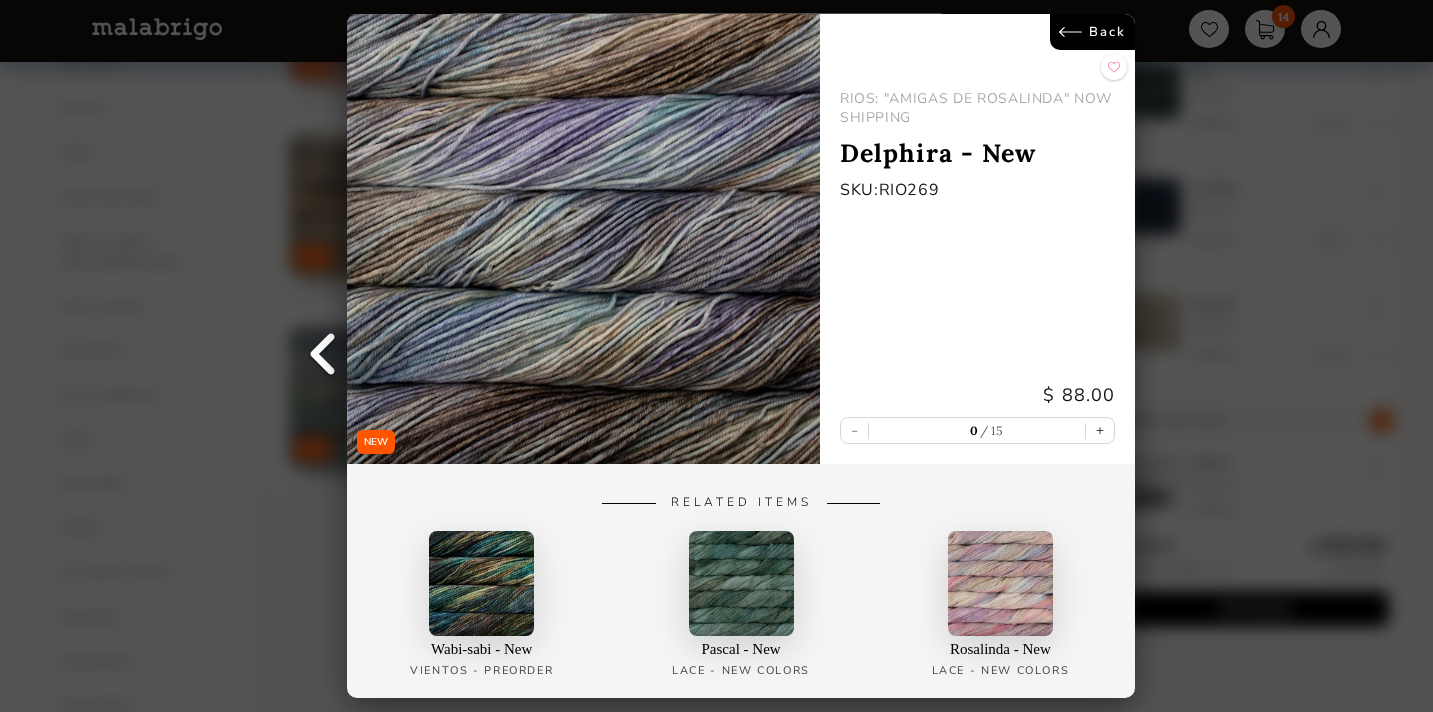 click on "Back" at bounding box center (1093, 32) 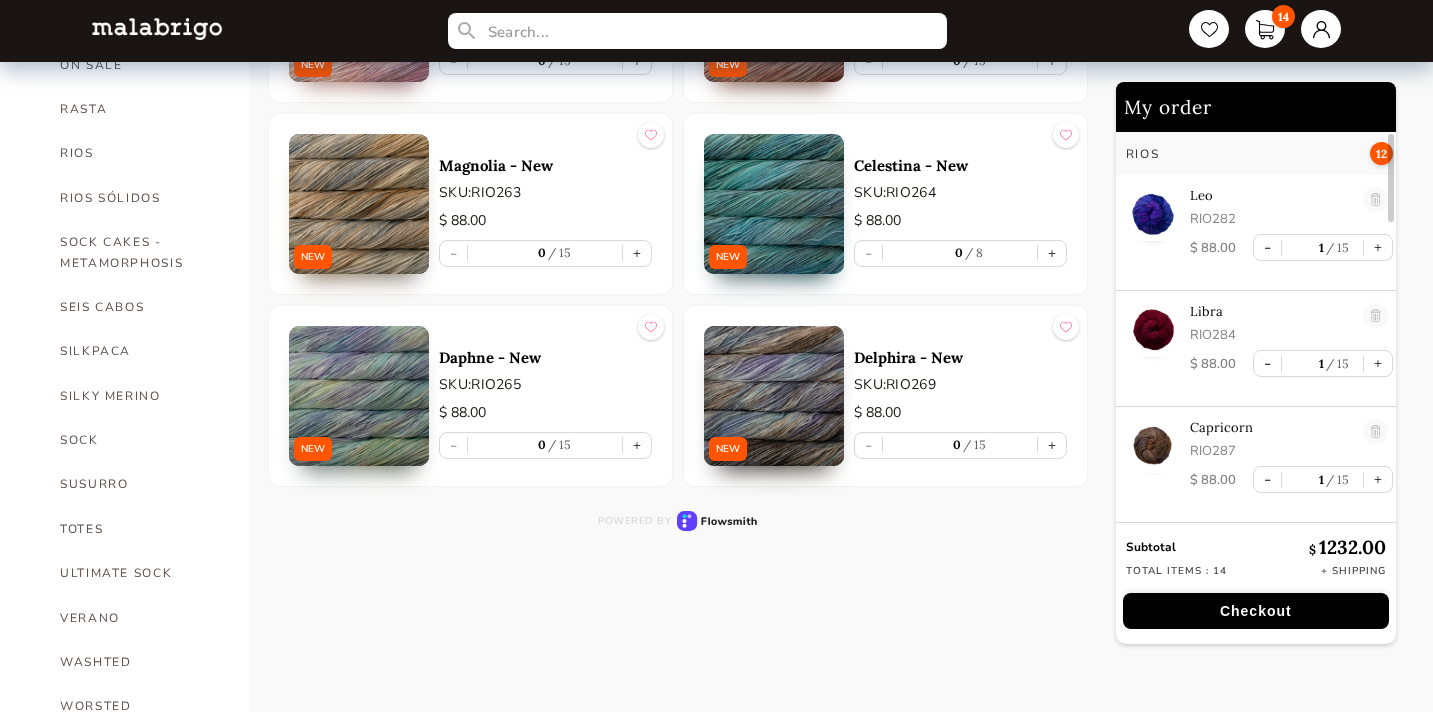 click at bounding box center (774, 204) 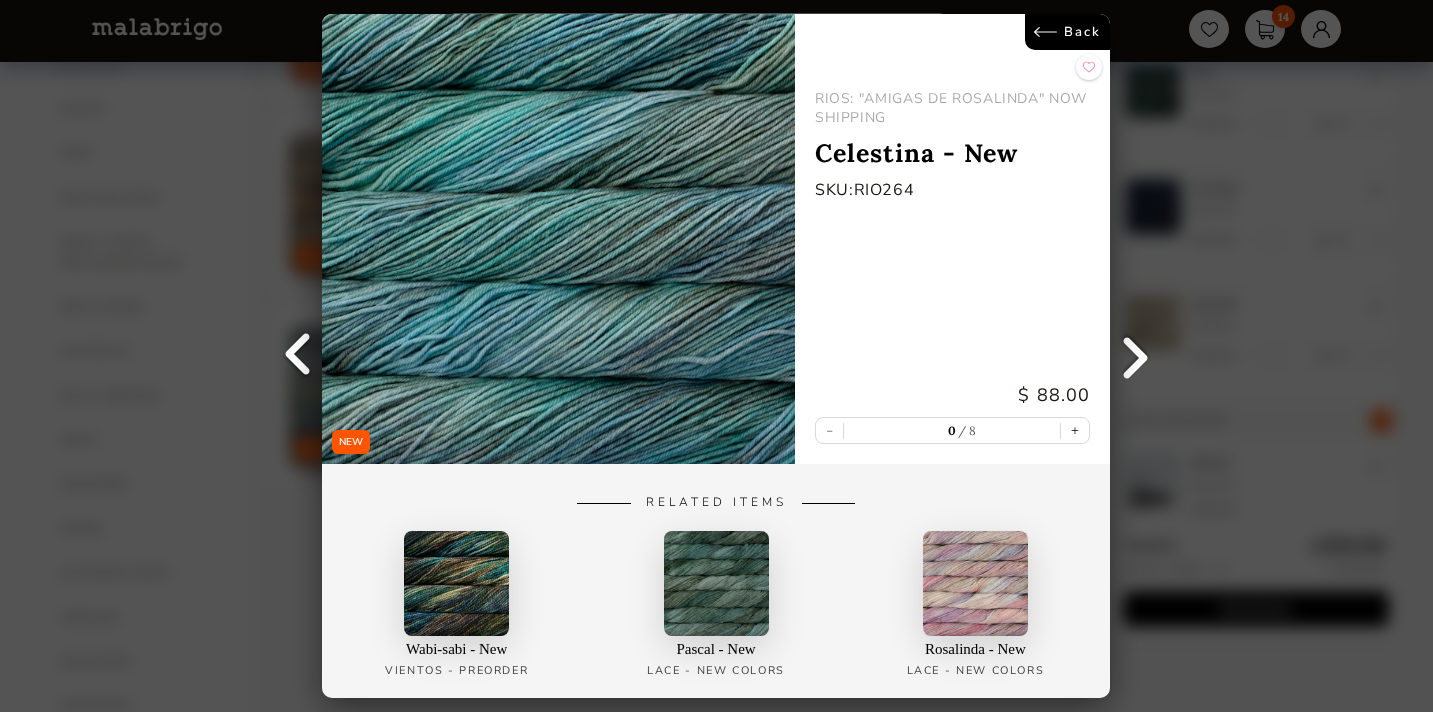click on "RIOS: "AMIGAS DE ROSALINDA"  NOW SHIPPING Celestina - New SKU:  RIO264 $   88.00 - 0 8 +" at bounding box center (952, 239) 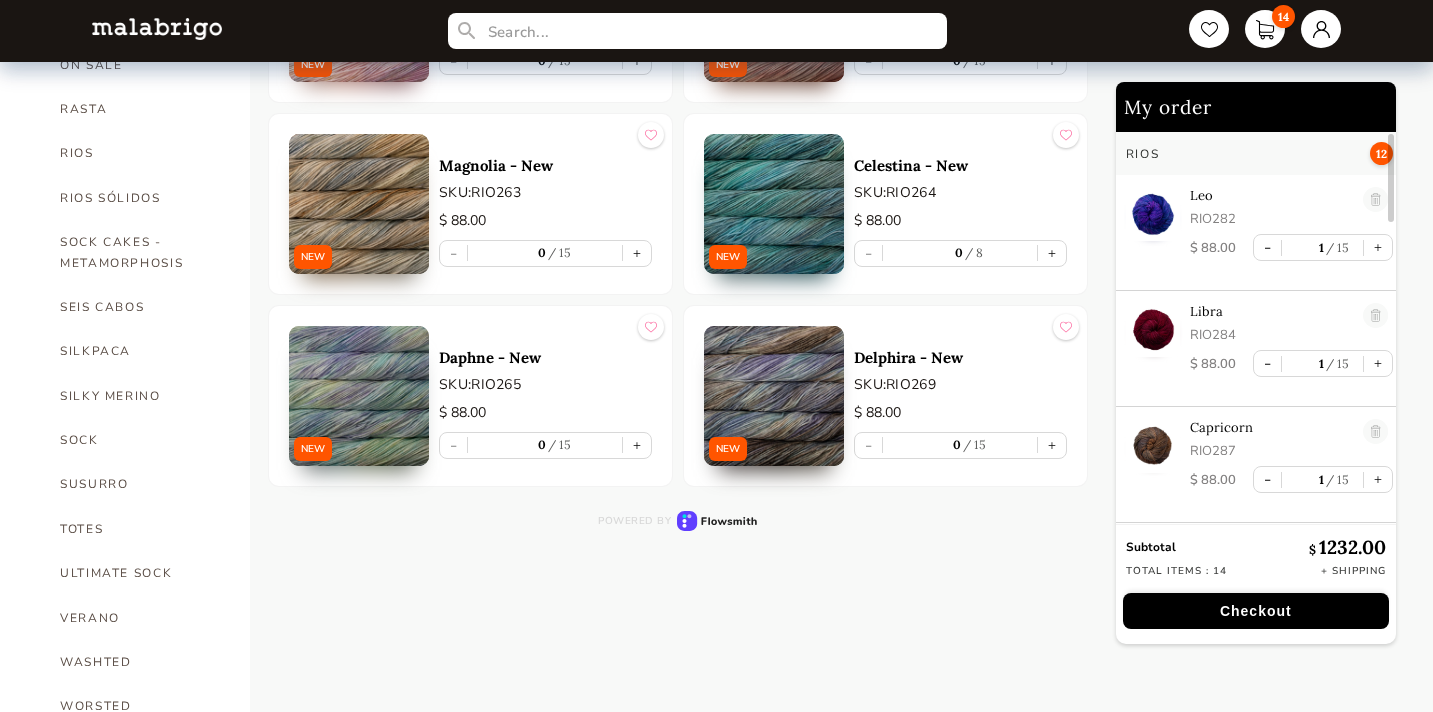 click at bounding box center (359, 204) 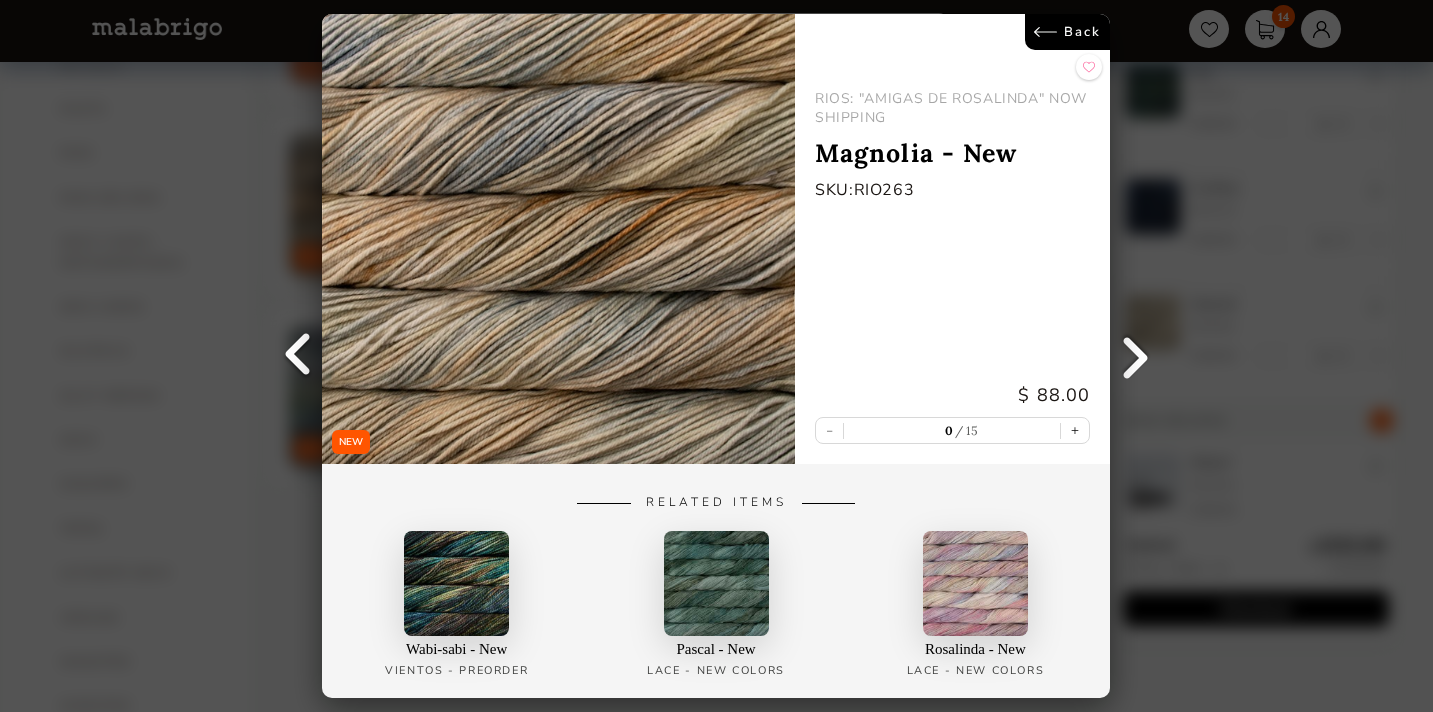 click on "Back" at bounding box center (1068, 32) 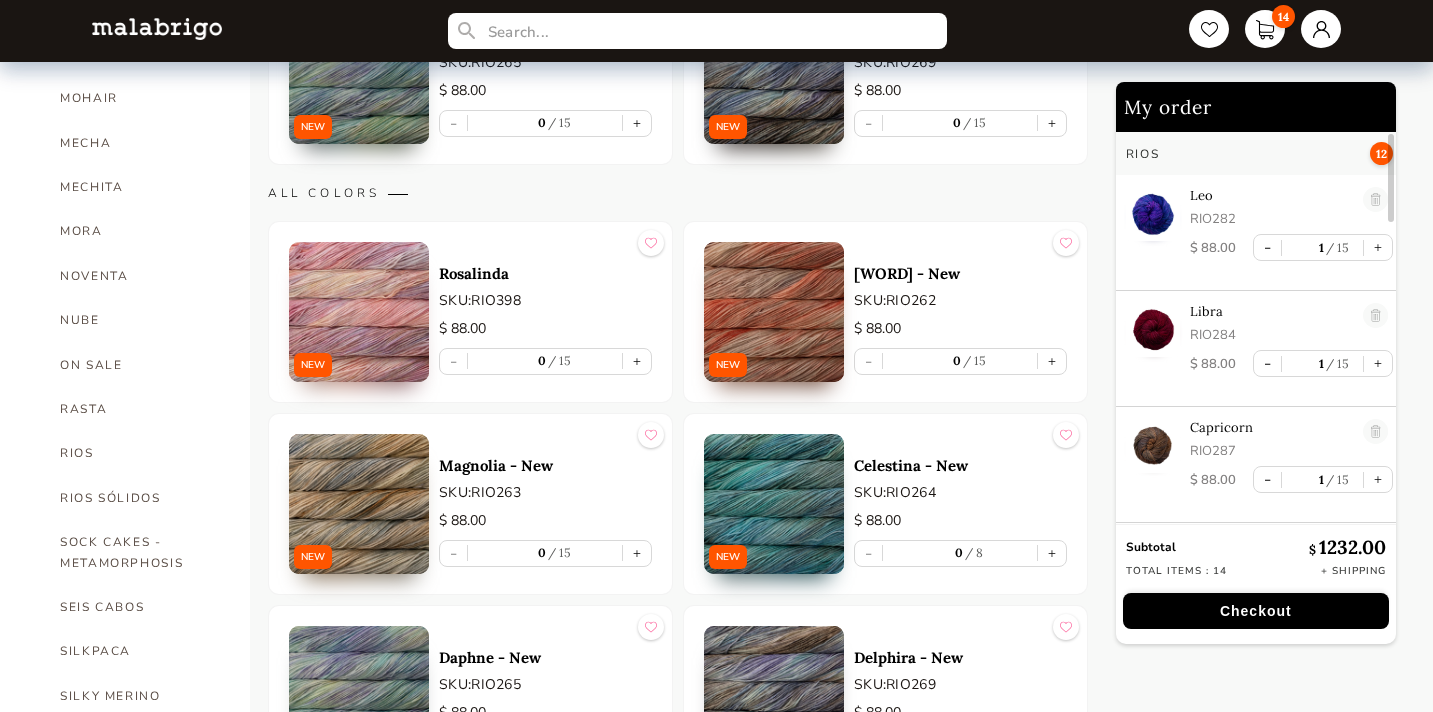 scroll, scrollTop: 820, scrollLeft: 0, axis: vertical 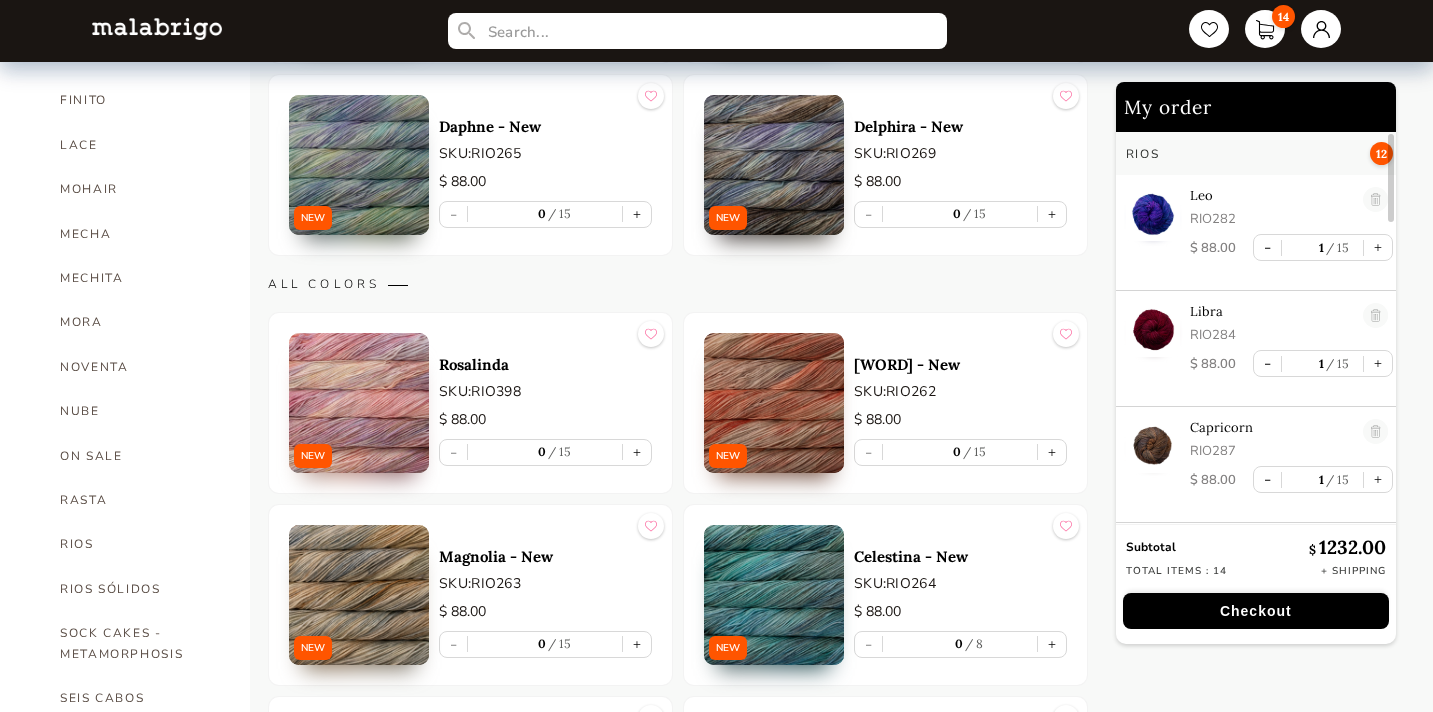 click at bounding box center [774, 403] 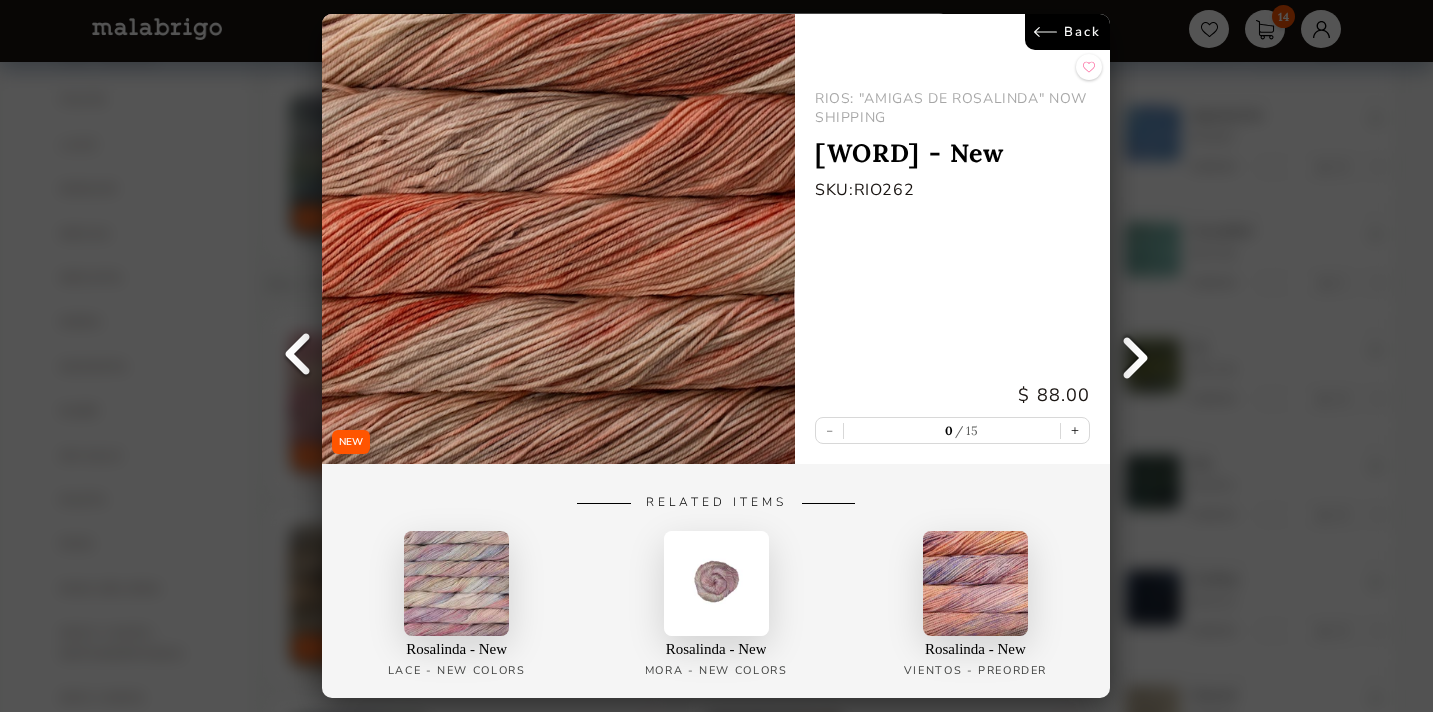 click on "Back" at bounding box center (1068, 32) 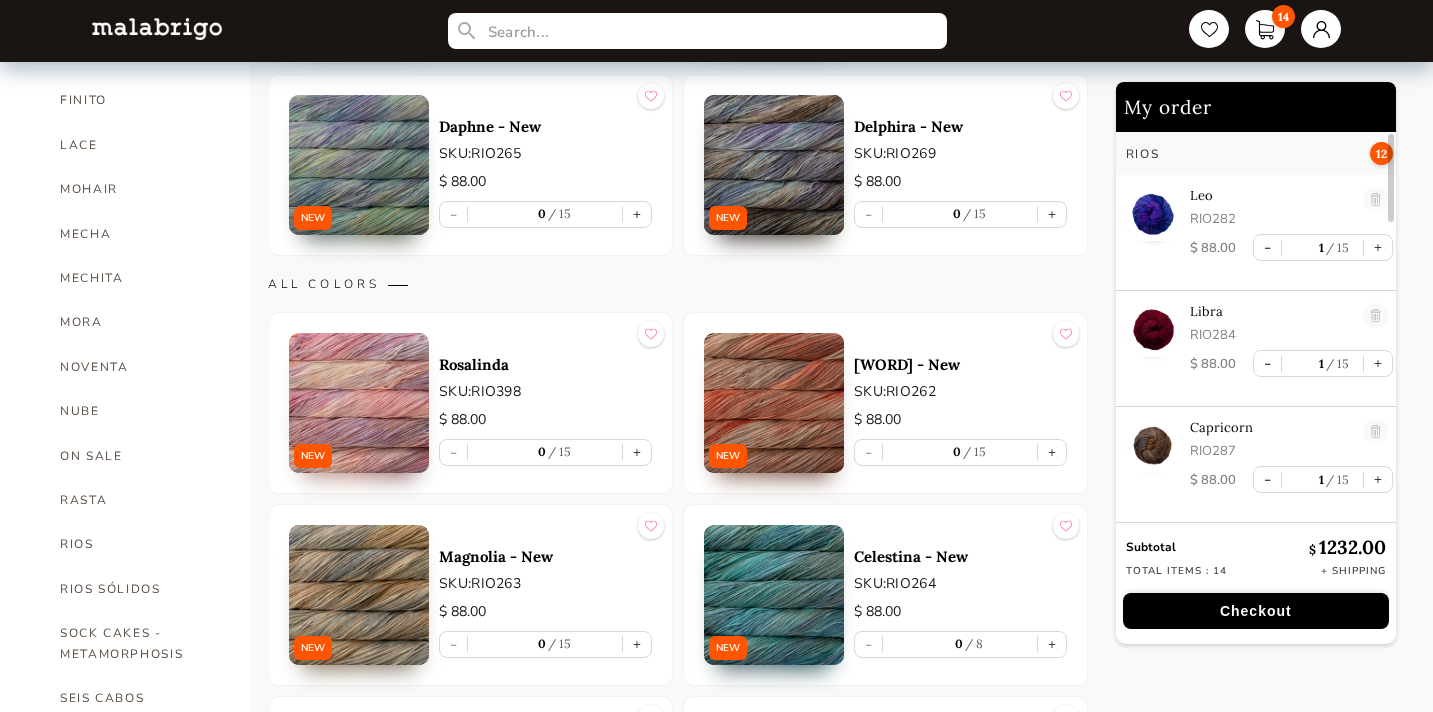 click at bounding box center [359, 403] 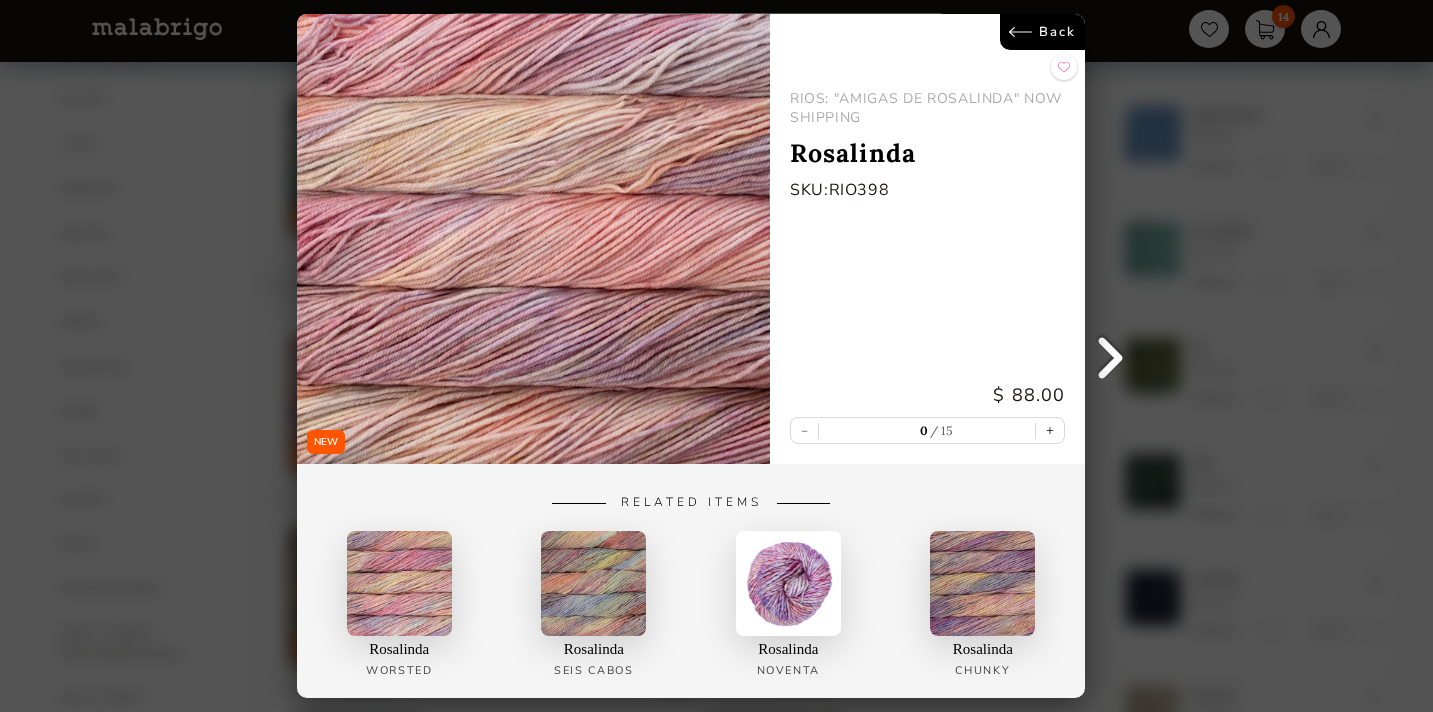 click on "Back" at bounding box center [1043, 32] 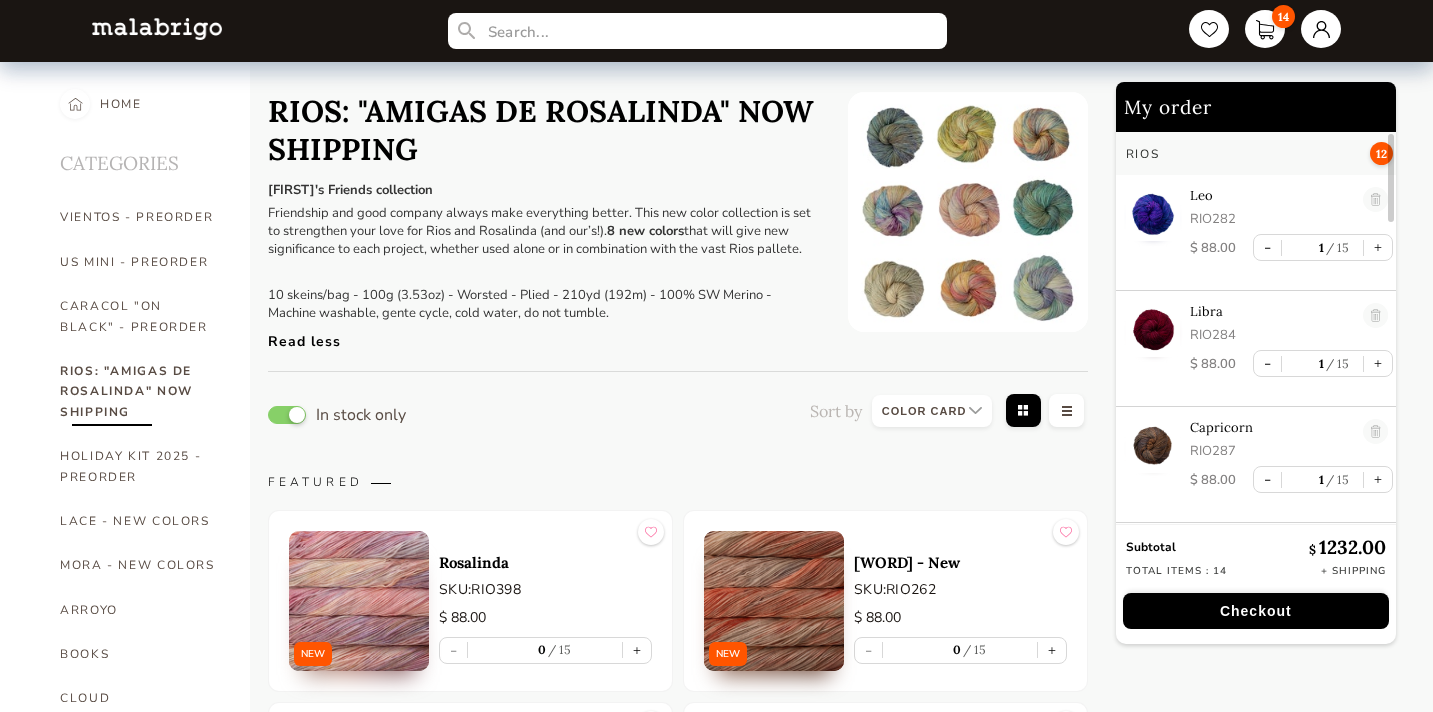 scroll, scrollTop: 0, scrollLeft: 0, axis: both 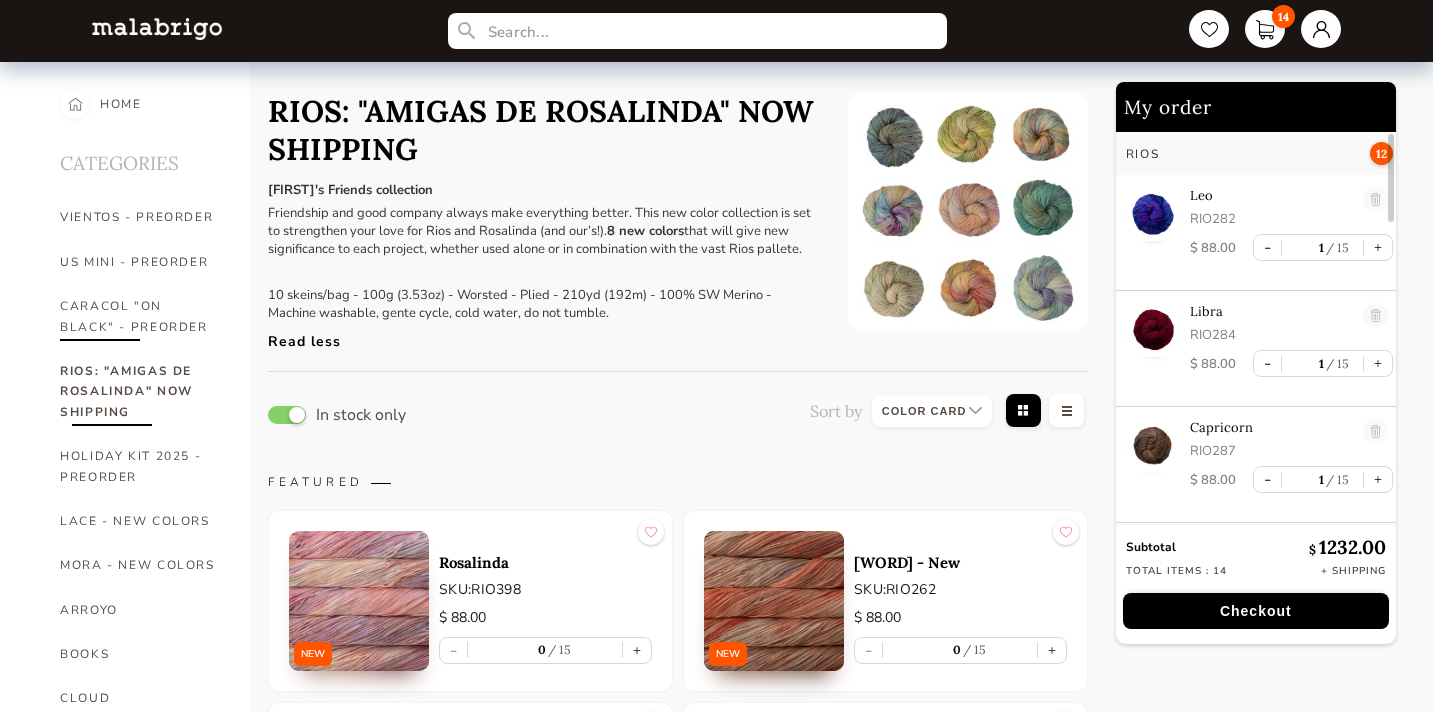 click on "CARACOL "ON BLACK" - PREORDER" at bounding box center [140, 316] 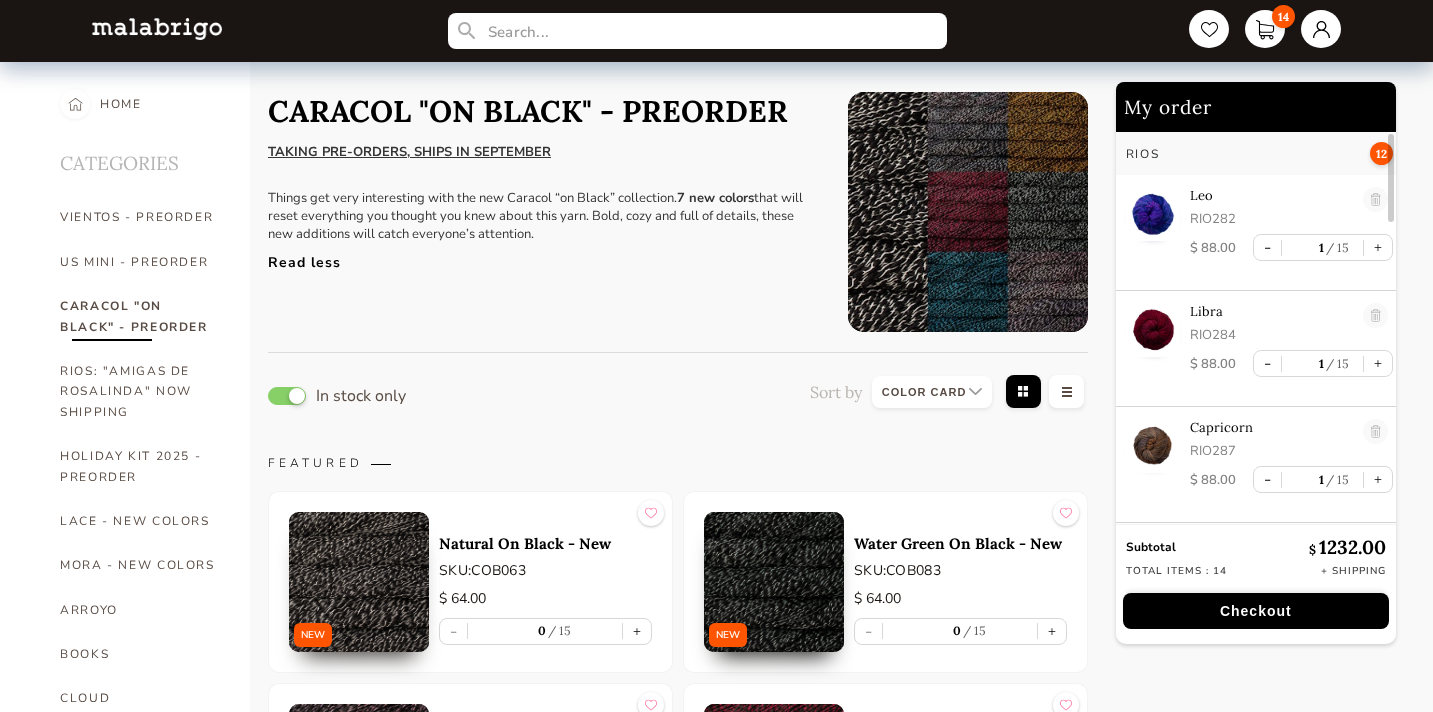 scroll, scrollTop: 0, scrollLeft: 0, axis: both 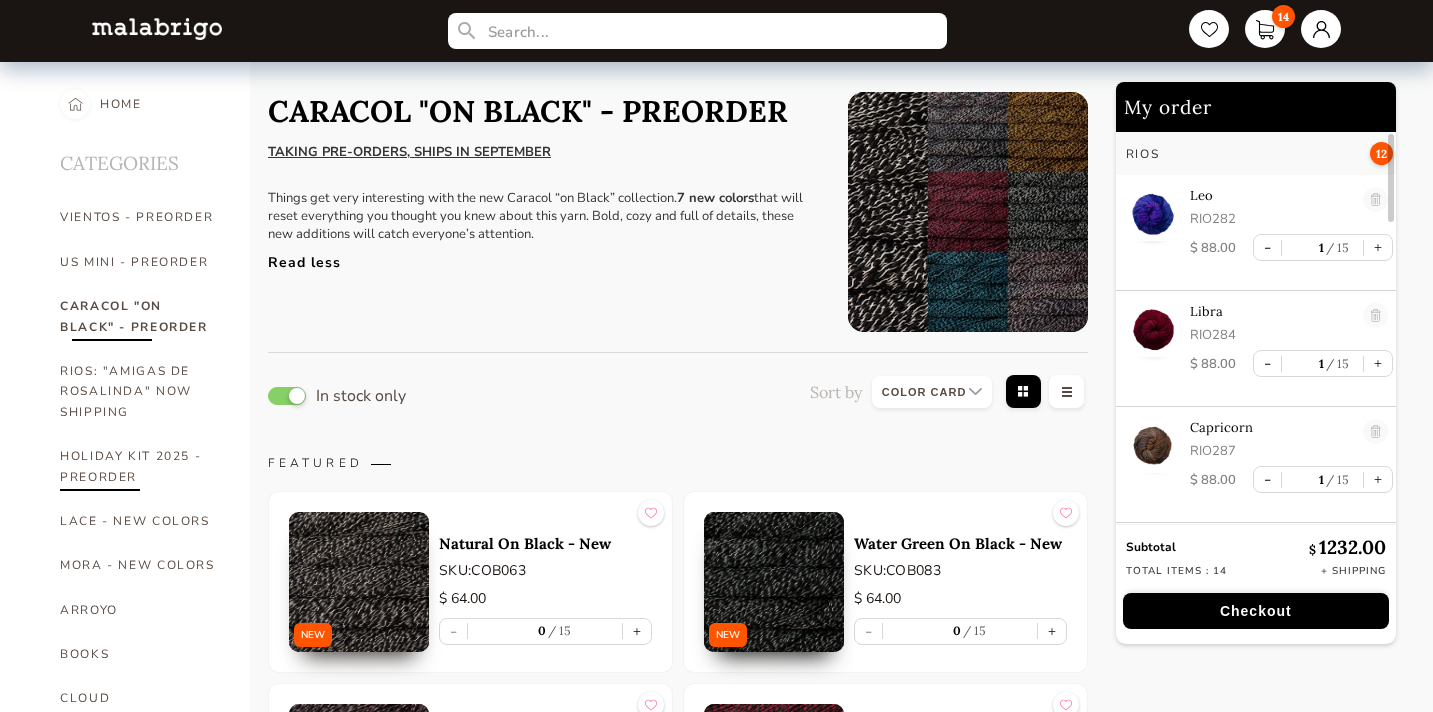 click on "HOLIDAY KIT 2025 - PREORDER" at bounding box center (140, 466) 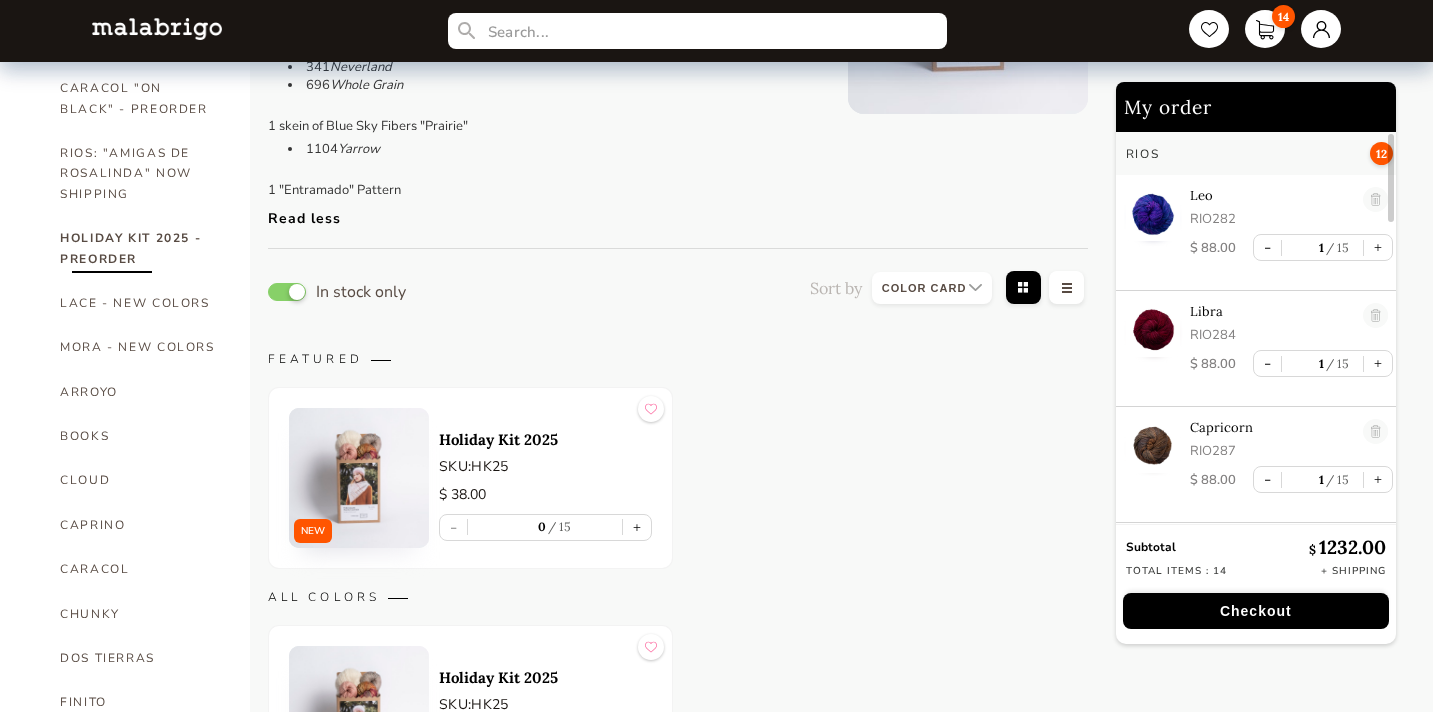 scroll, scrollTop: 310, scrollLeft: 0, axis: vertical 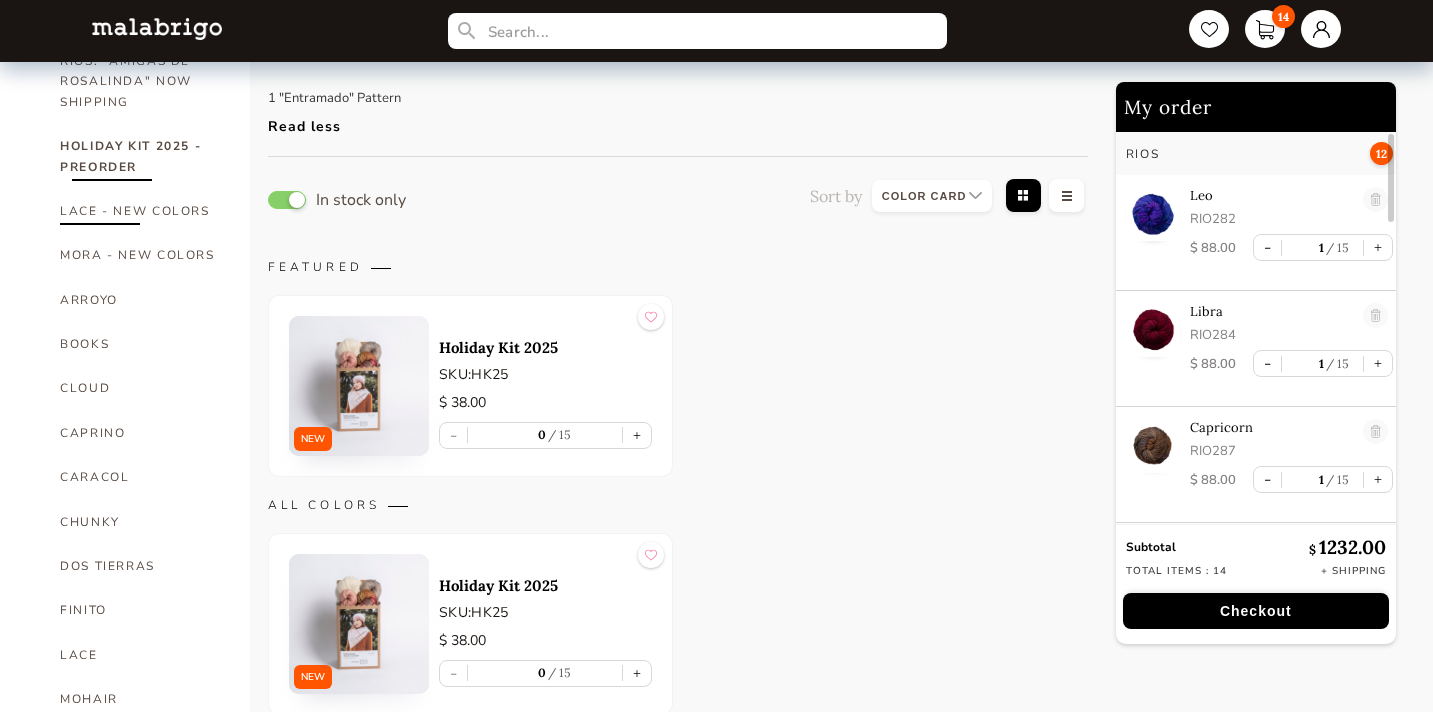 click on "LACE - NEW COLORS" at bounding box center [140, 211] 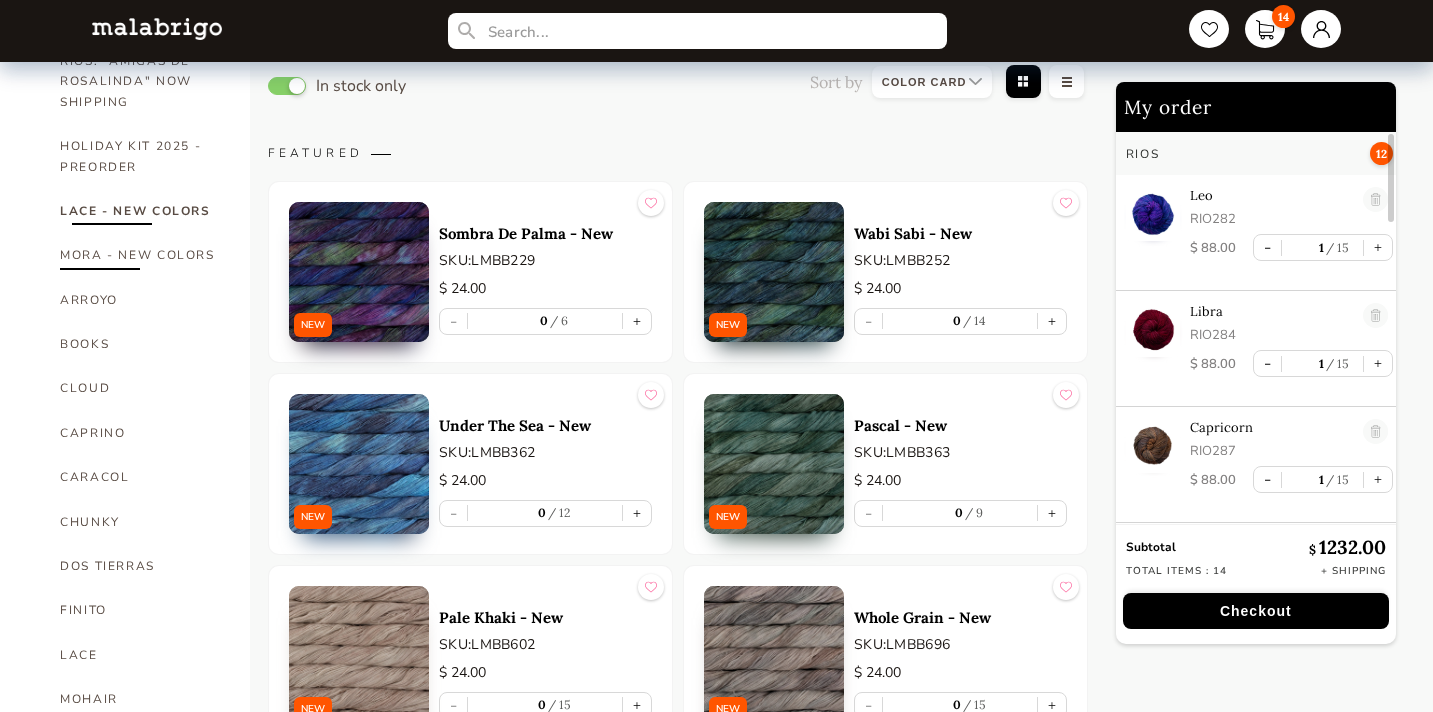 click on "MORA - NEW COLORS" at bounding box center [140, 255] 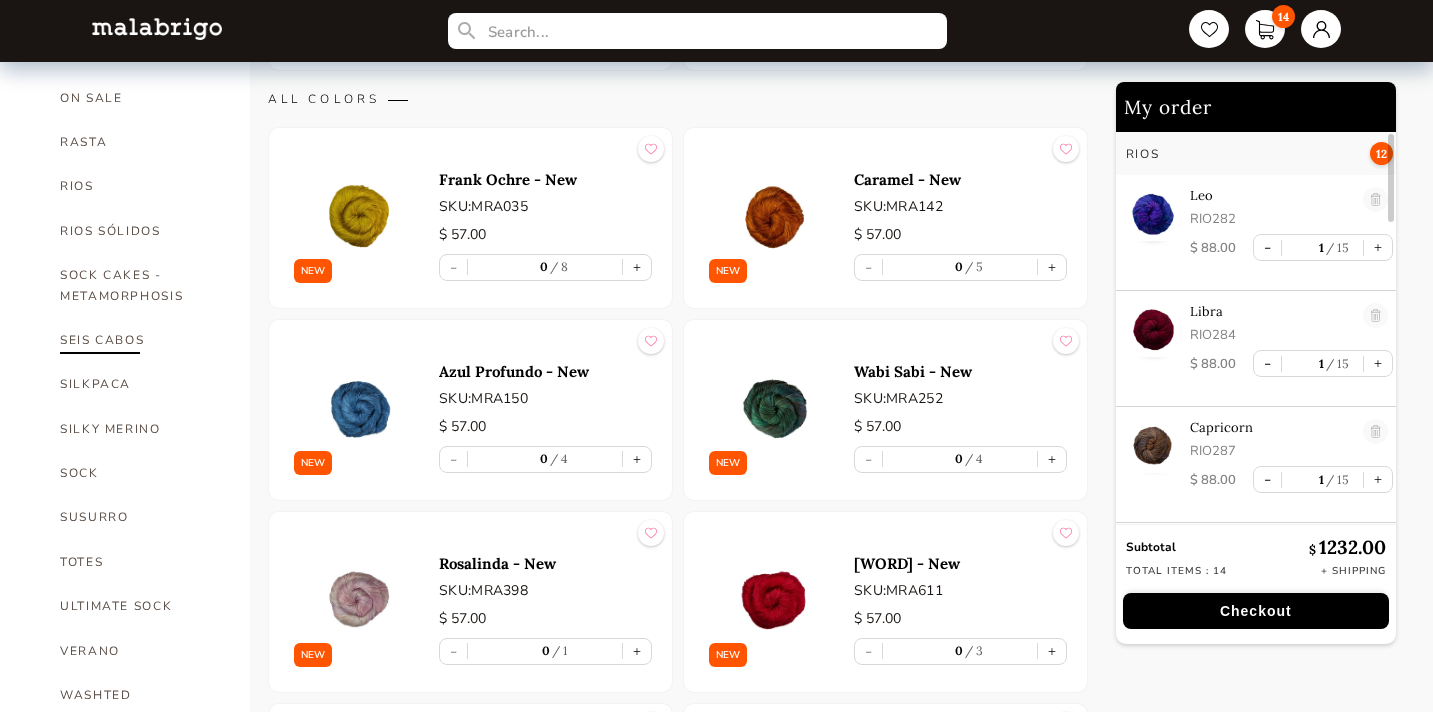scroll, scrollTop: 1166, scrollLeft: 0, axis: vertical 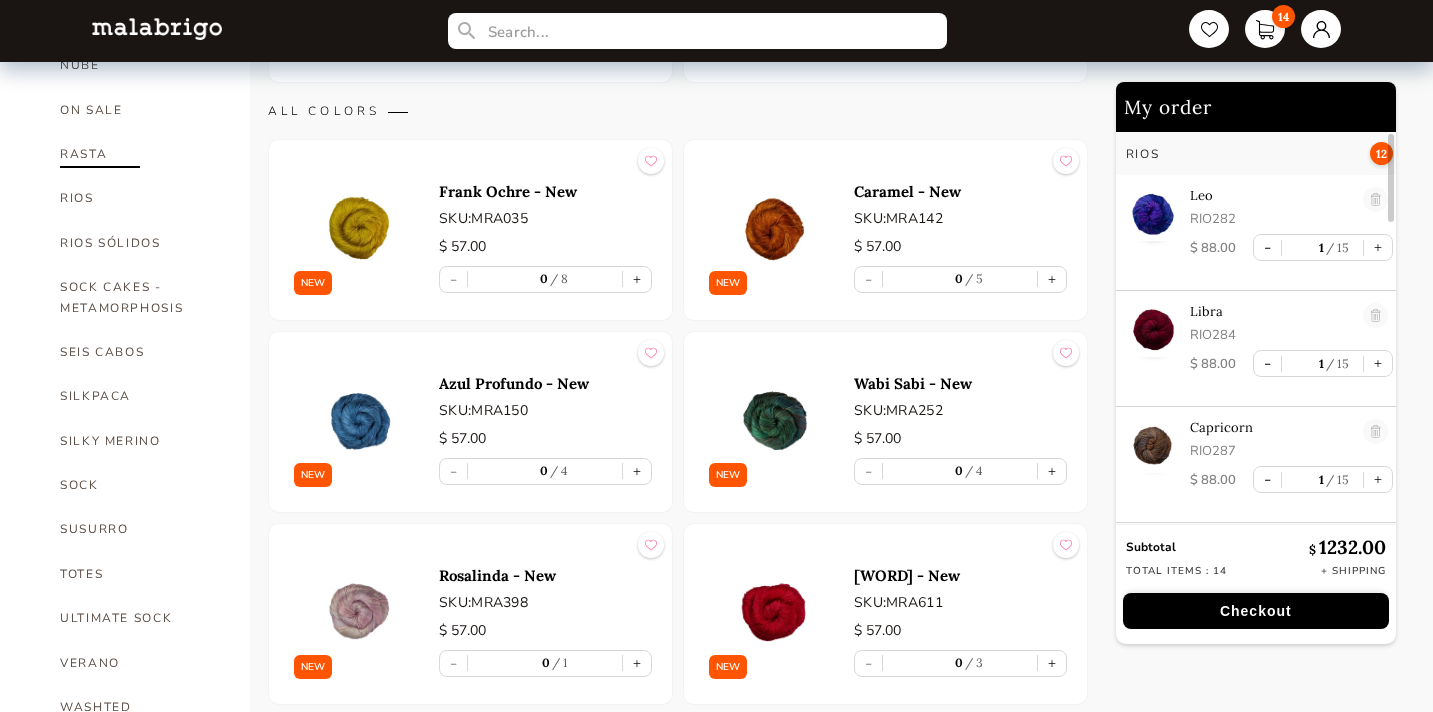 click on "RASTA" at bounding box center [140, 154] 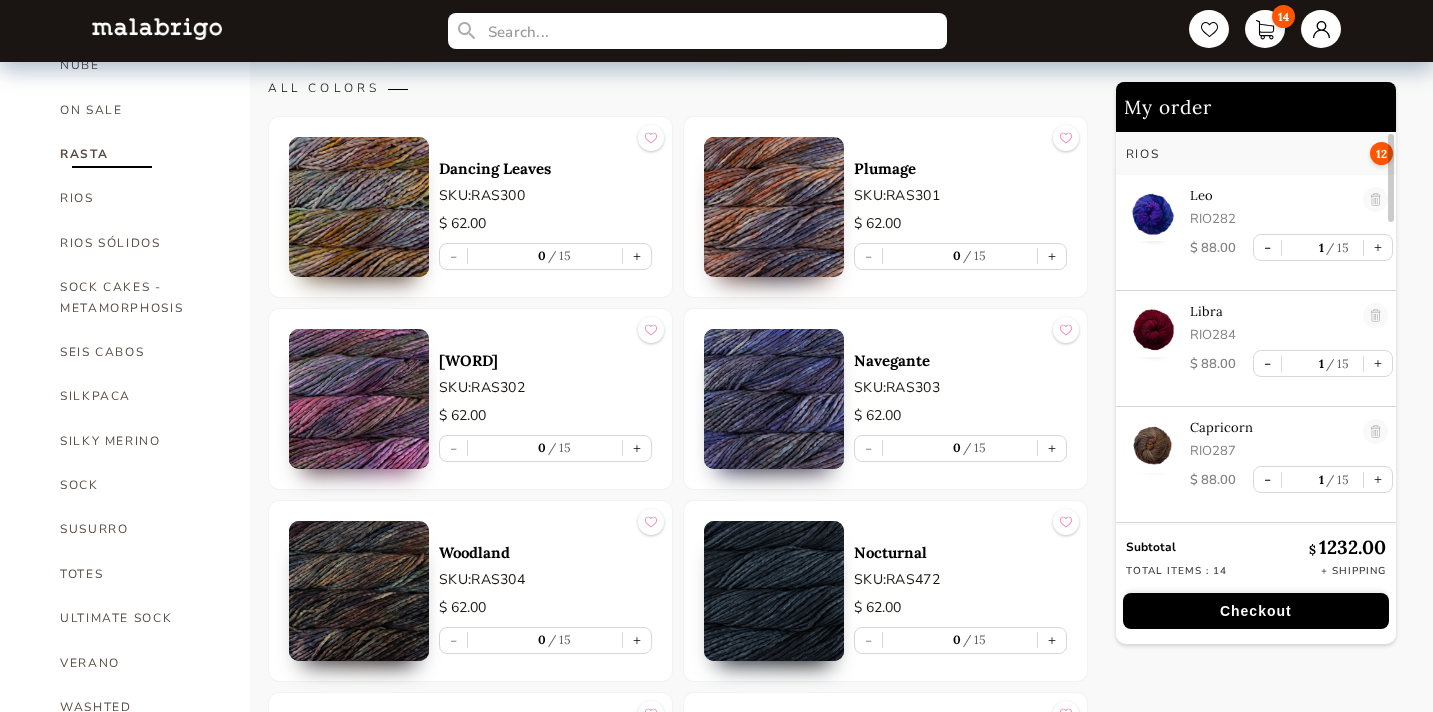 scroll, scrollTop: 1176, scrollLeft: 0, axis: vertical 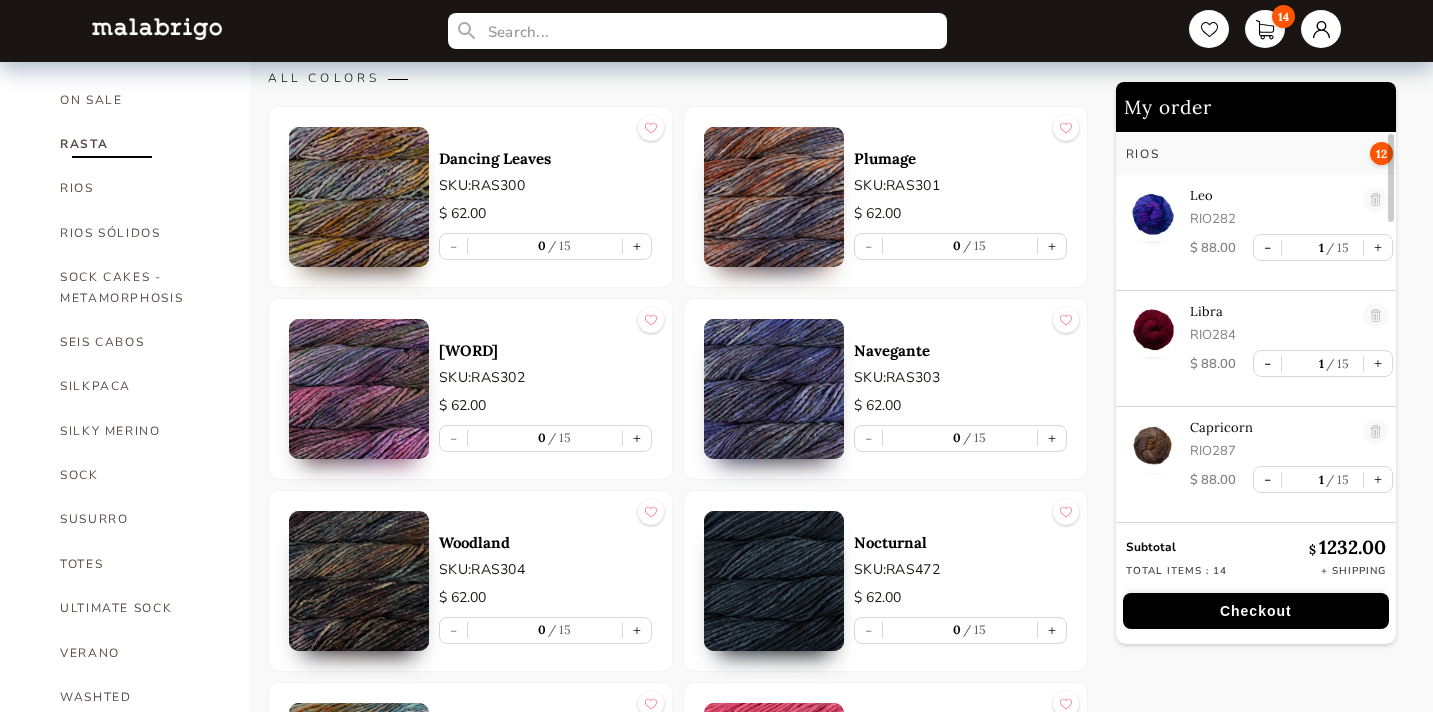 click at bounding box center [359, 197] 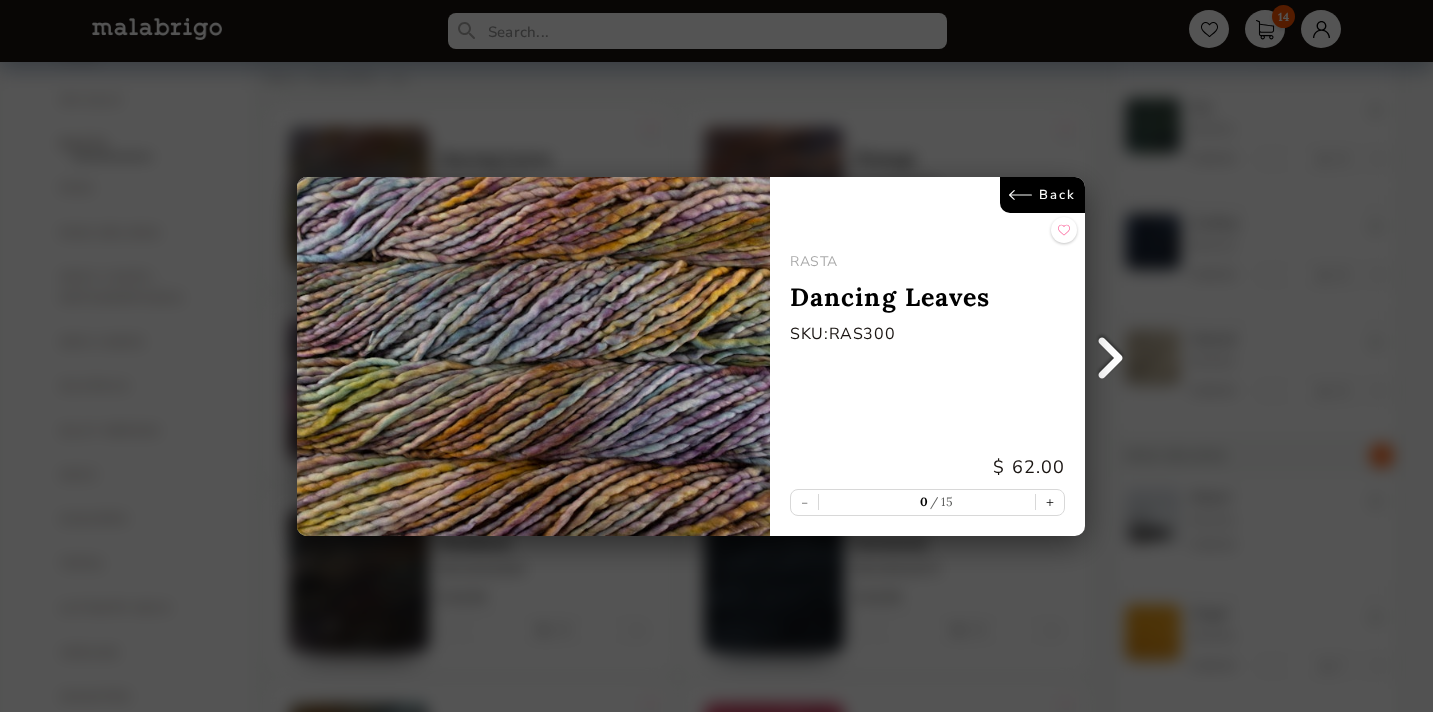 click on "Back" at bounding box center (1043, 195) 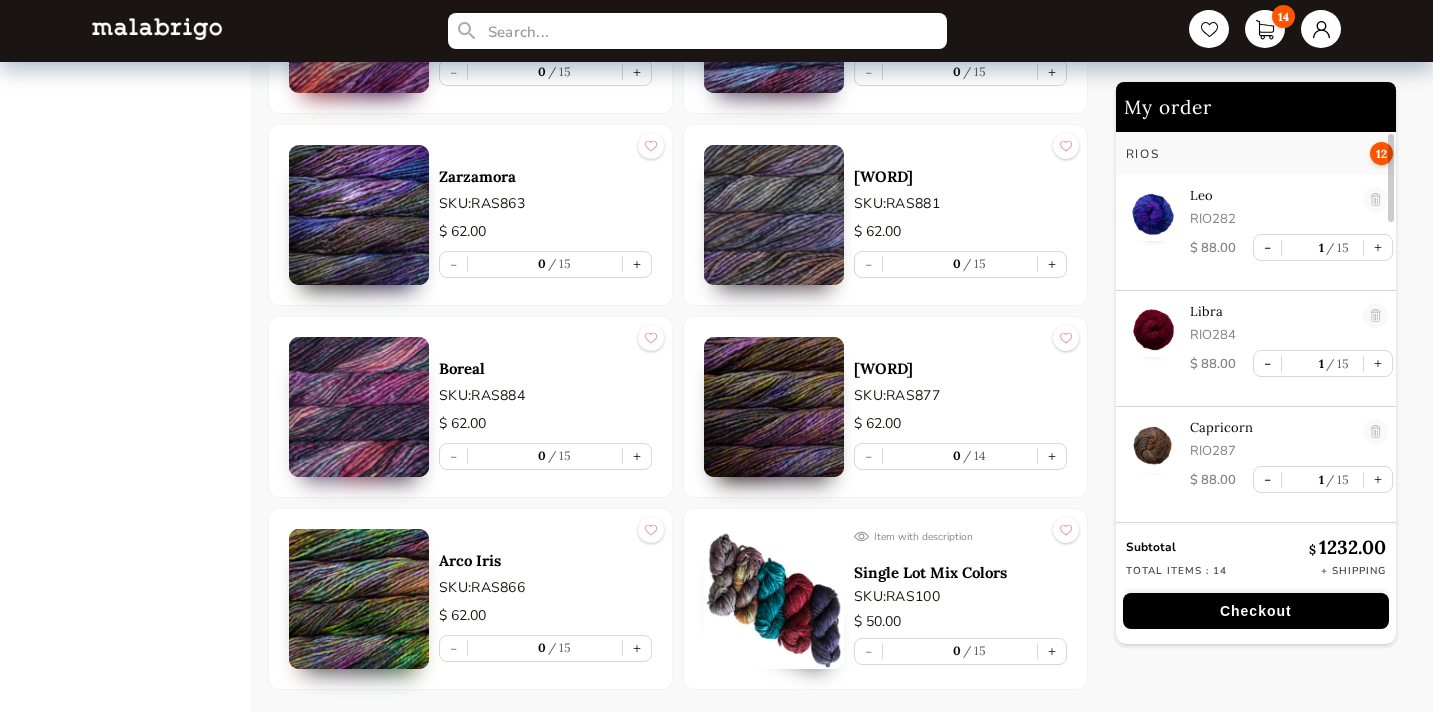 scroll, scrollTop: 9824, scrollLeft: 0, axis: vertical 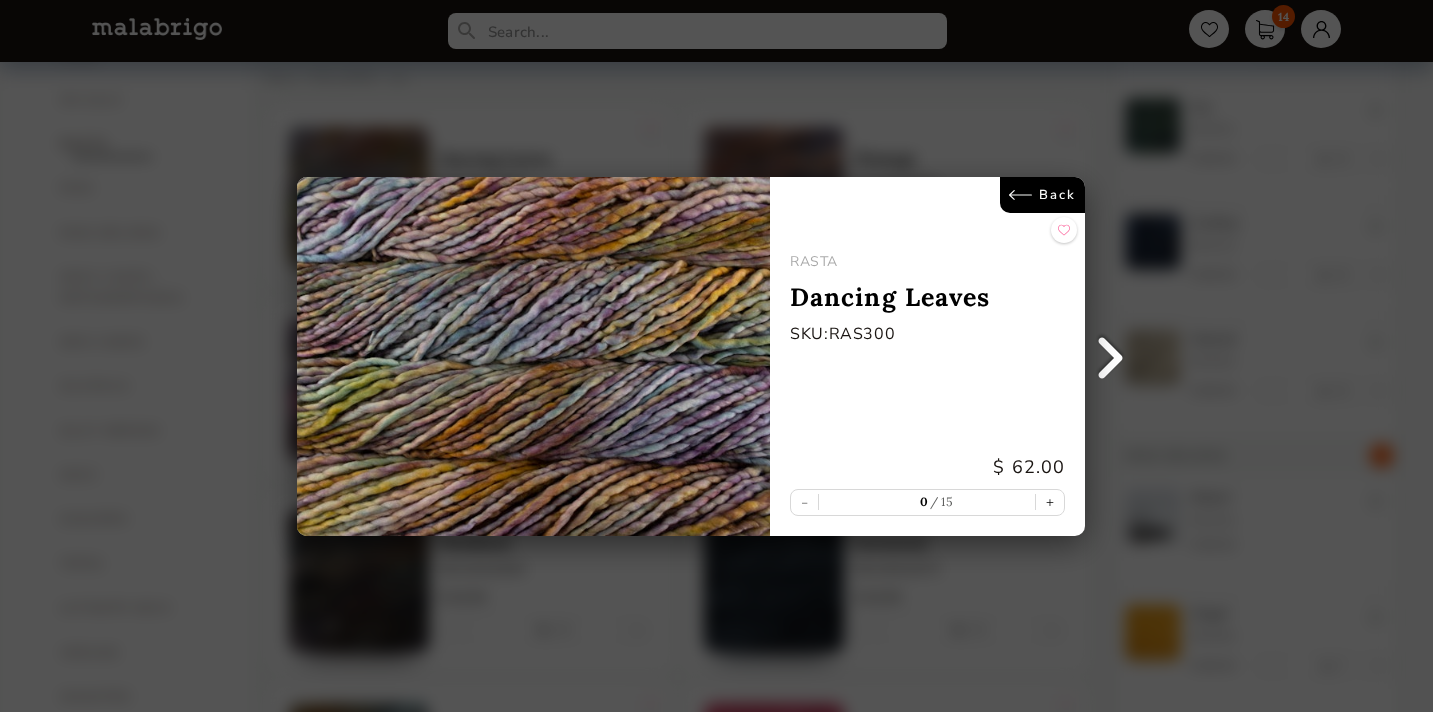 click on "Back" at bounding box center (1043, 195) 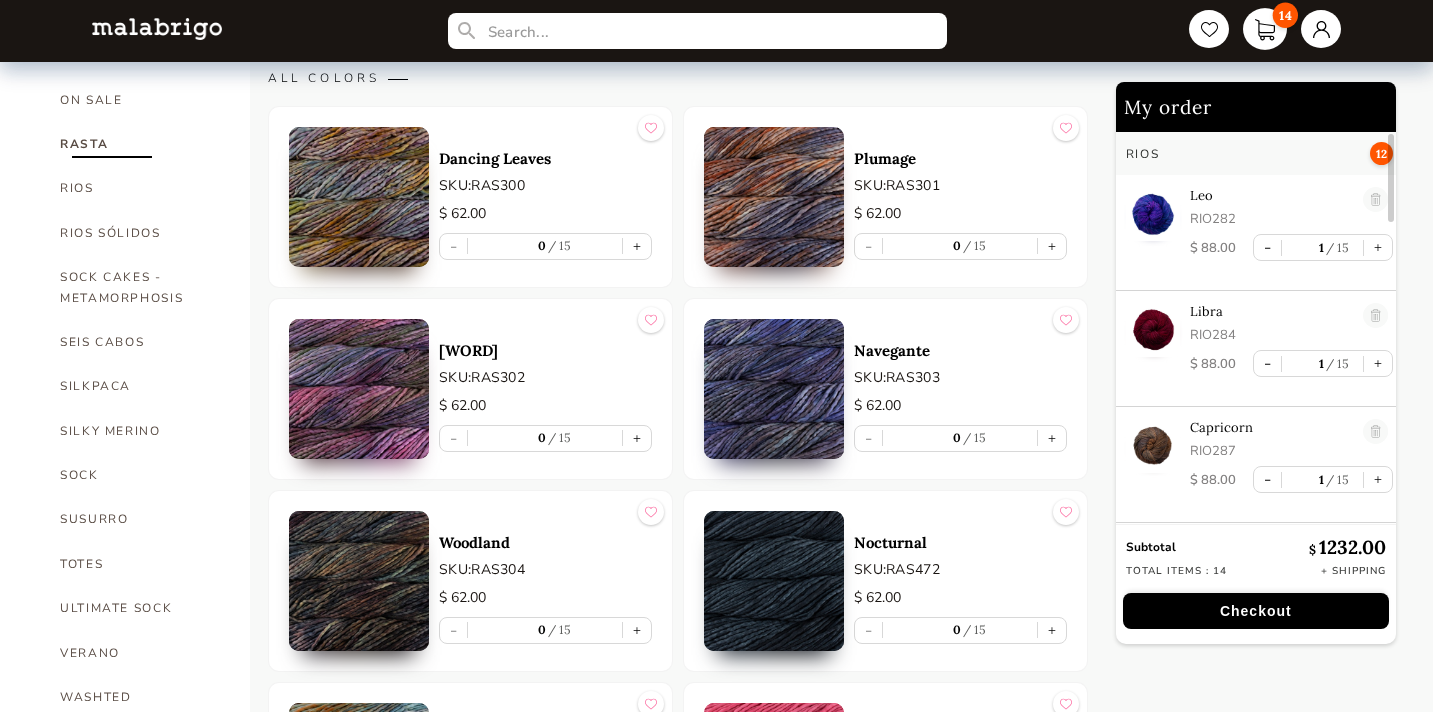 click on "14" at bounding box center (1265, 29) 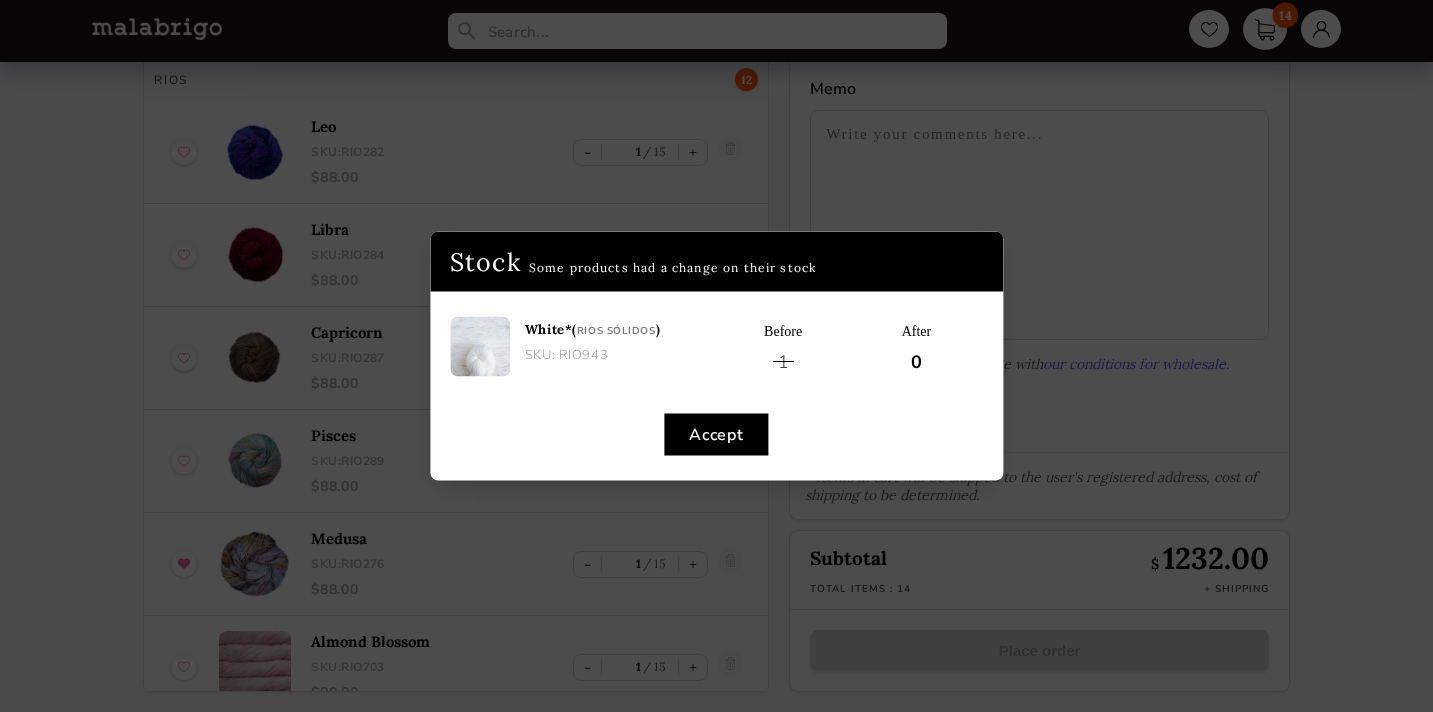scroll, scrollTop: 108, scrollLeft: 0, axis: vertical 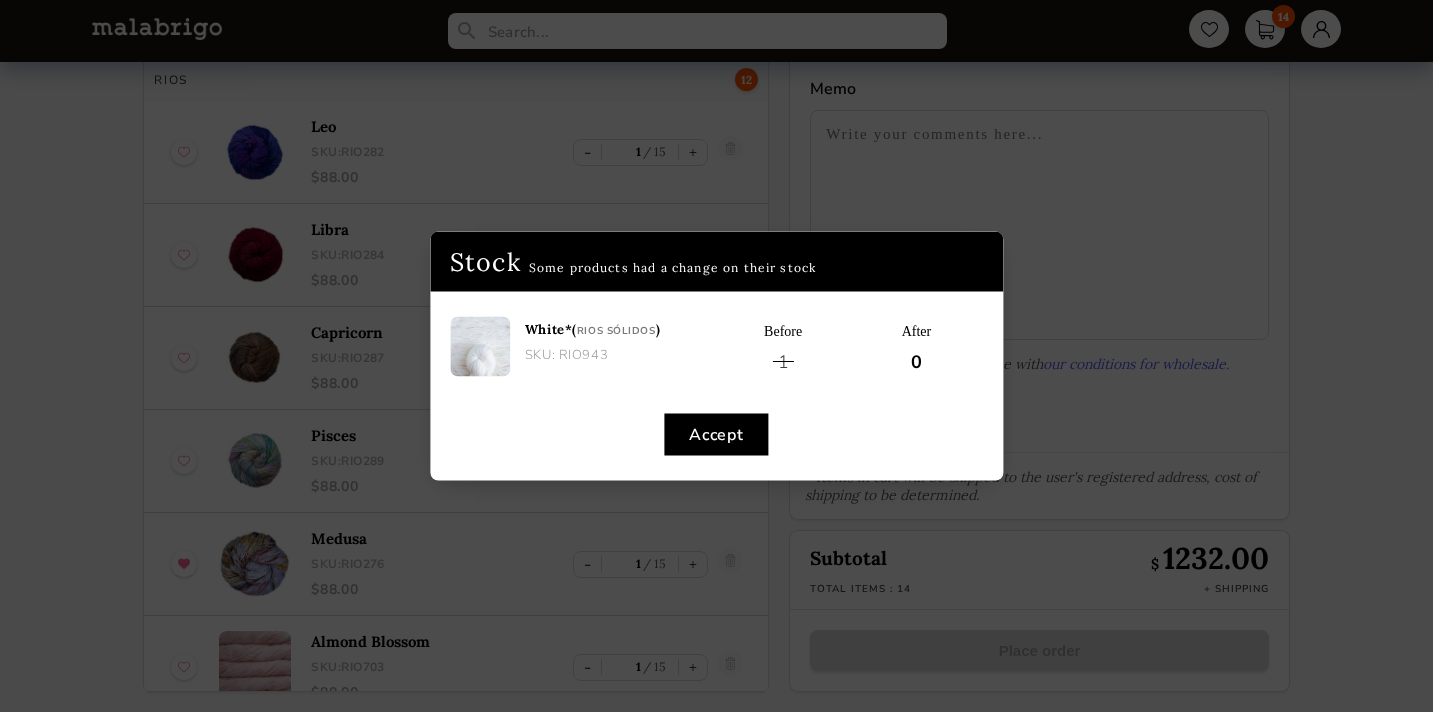 click on "Accept" at bounding box center [716, 435] 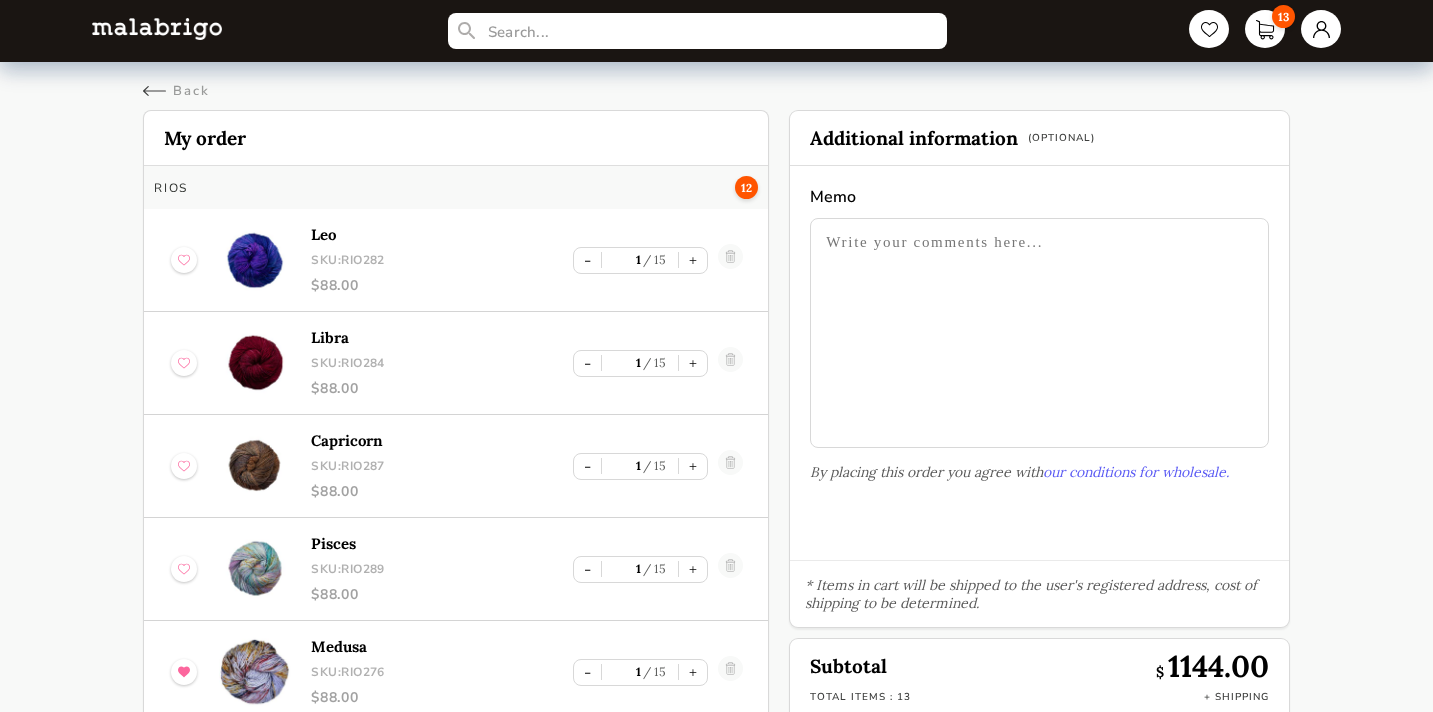 scroll, scrollTop: 0, scrollLeft: 0, axis: both 